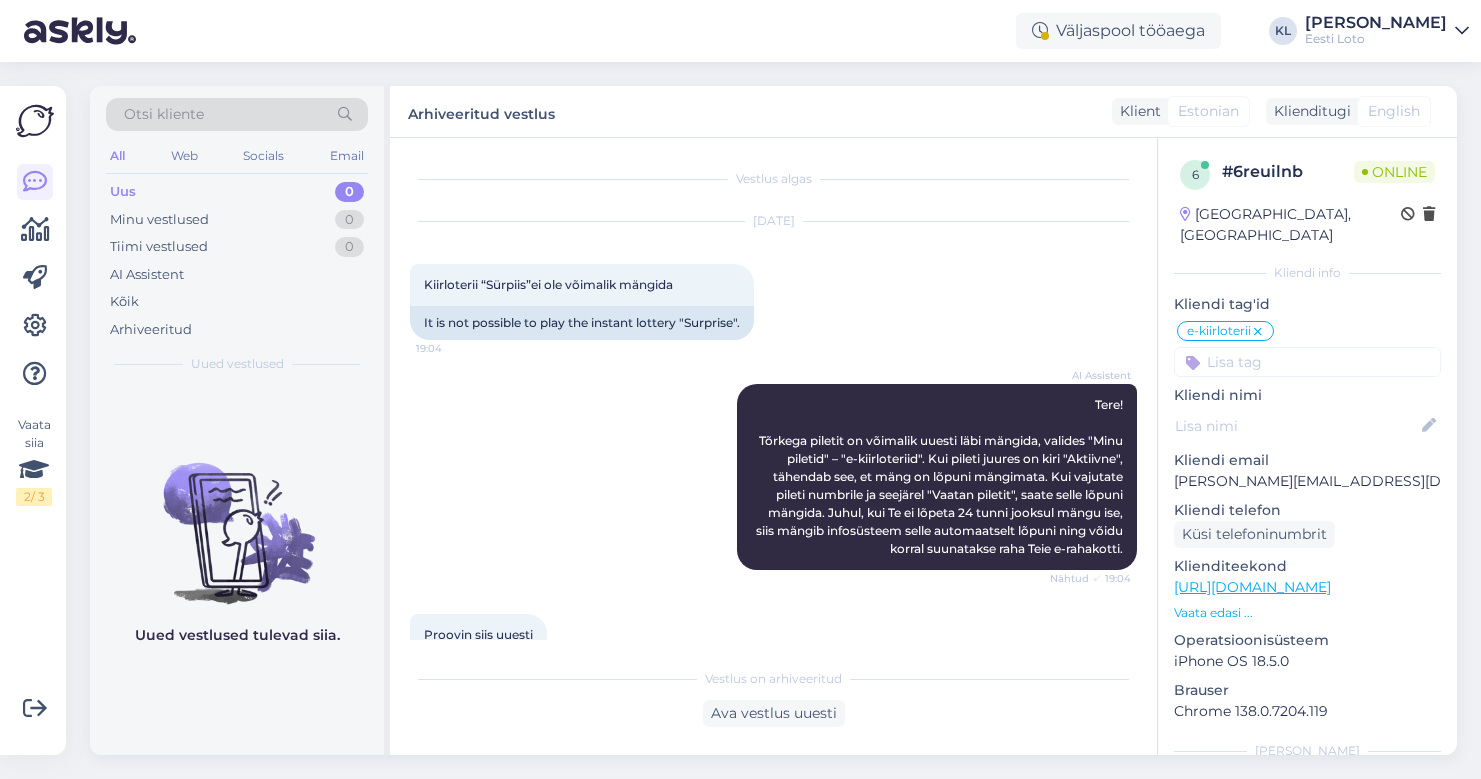 scroll, scrollTop: 0, scrollLeft: 0, axis: both 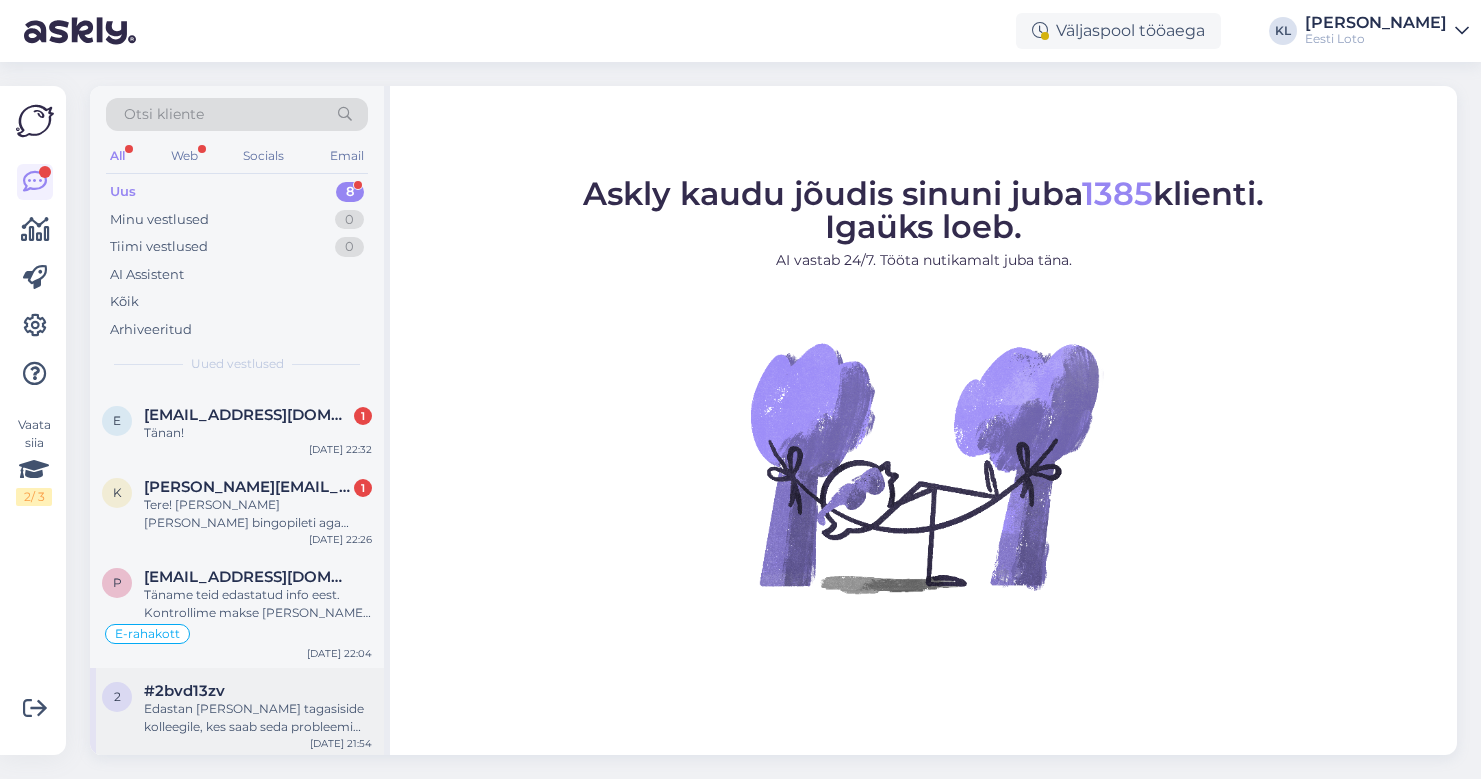 click on "Edastan [PERSON_NAME] tagasiside kolleegile, kes saab seda probleemi edasi uurida. Vastan Teile esimesel võimalusel." at bounding box center [258, 718] 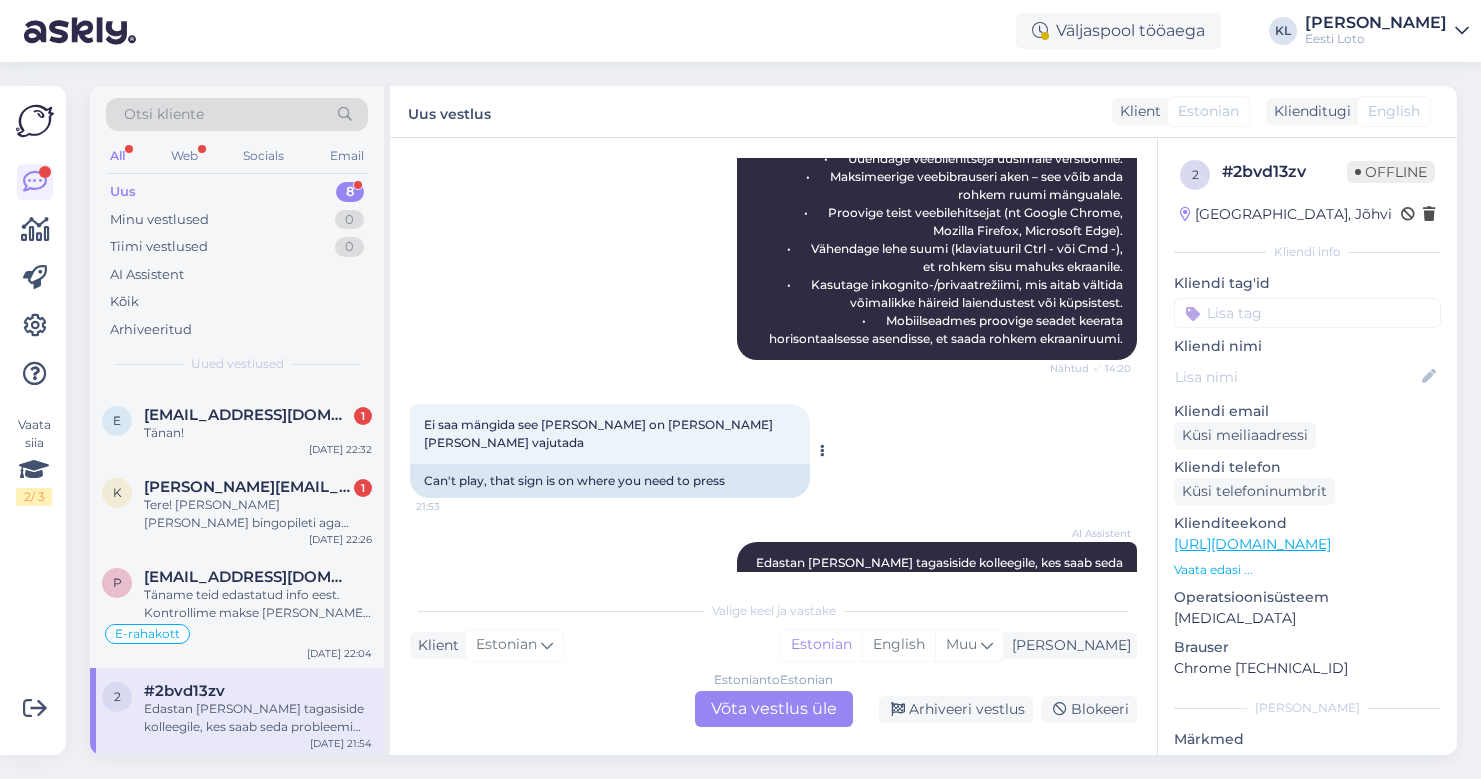 scroll, scrollTop: 2332, scrollLeft: 0, axis: vertical 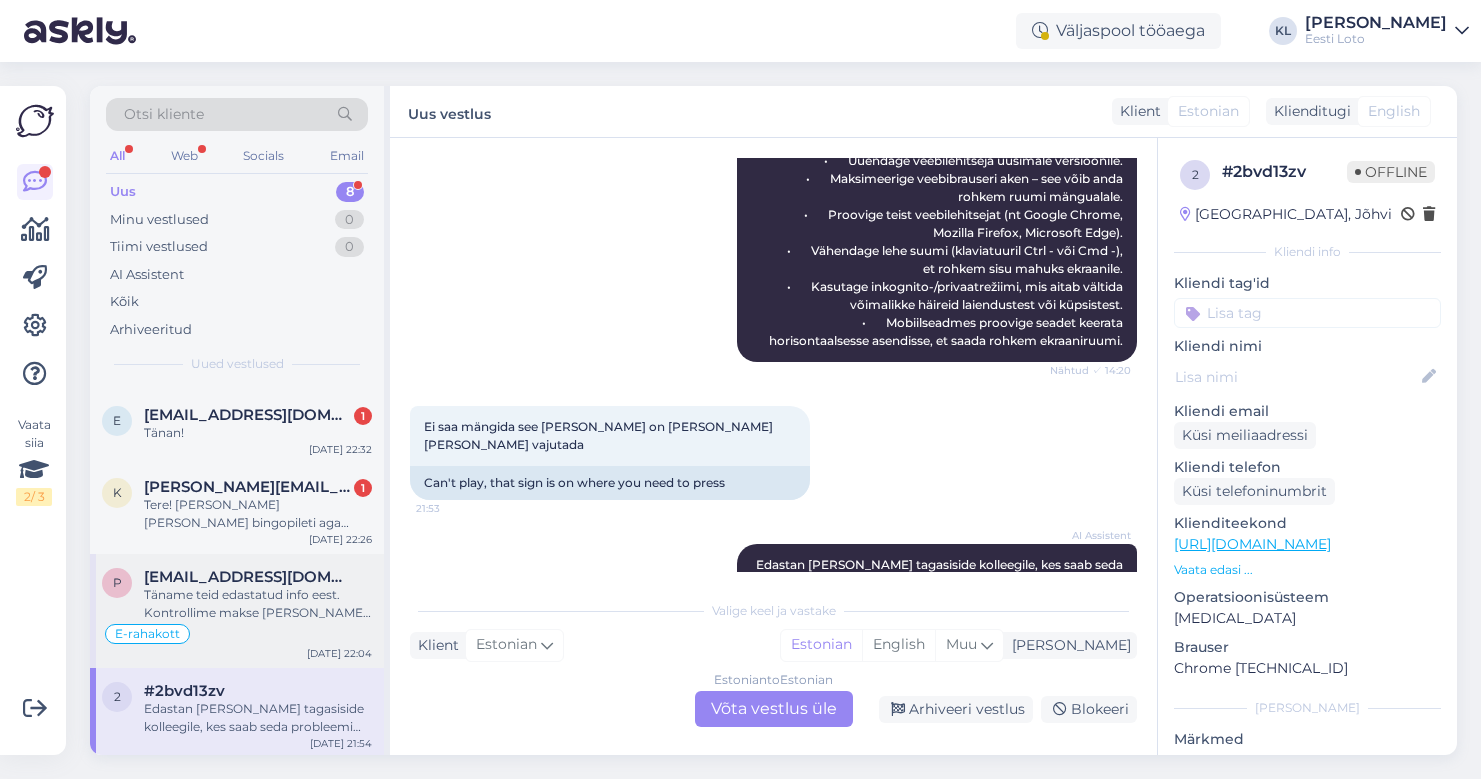 click on "Täname teid edastatud info eest. Kontrollime makse [PERSON_NAME] suuname selle esimesel võimalusel teie e-rahakotti." at bounding box center (258, 604) 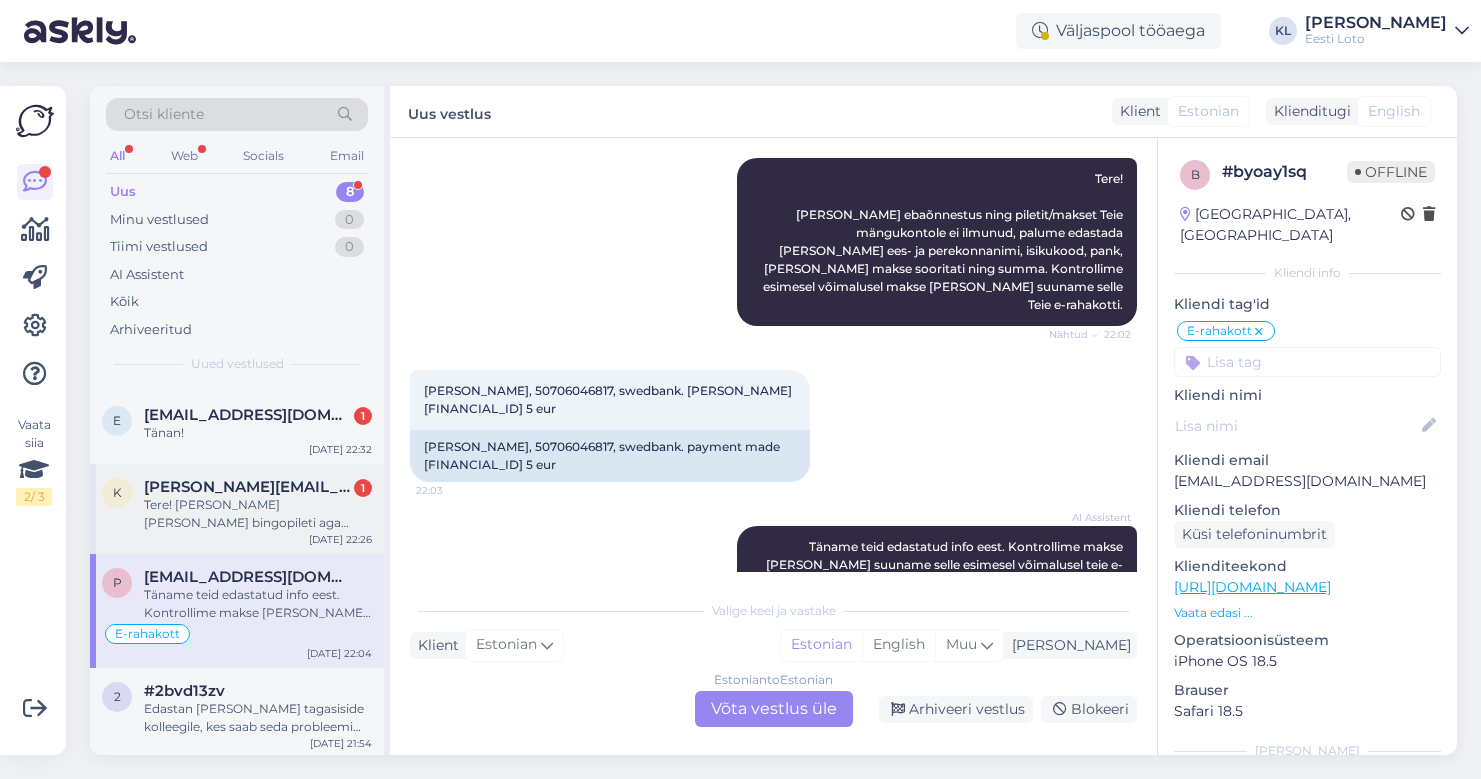 click on "Tere! [PERSON_NAME] [PERSON_NAME] bingopileti aga millegi pärast ma ei [PERSON_NAME] bingo piletit enda piletite alt" at bounding box center [258, 514] 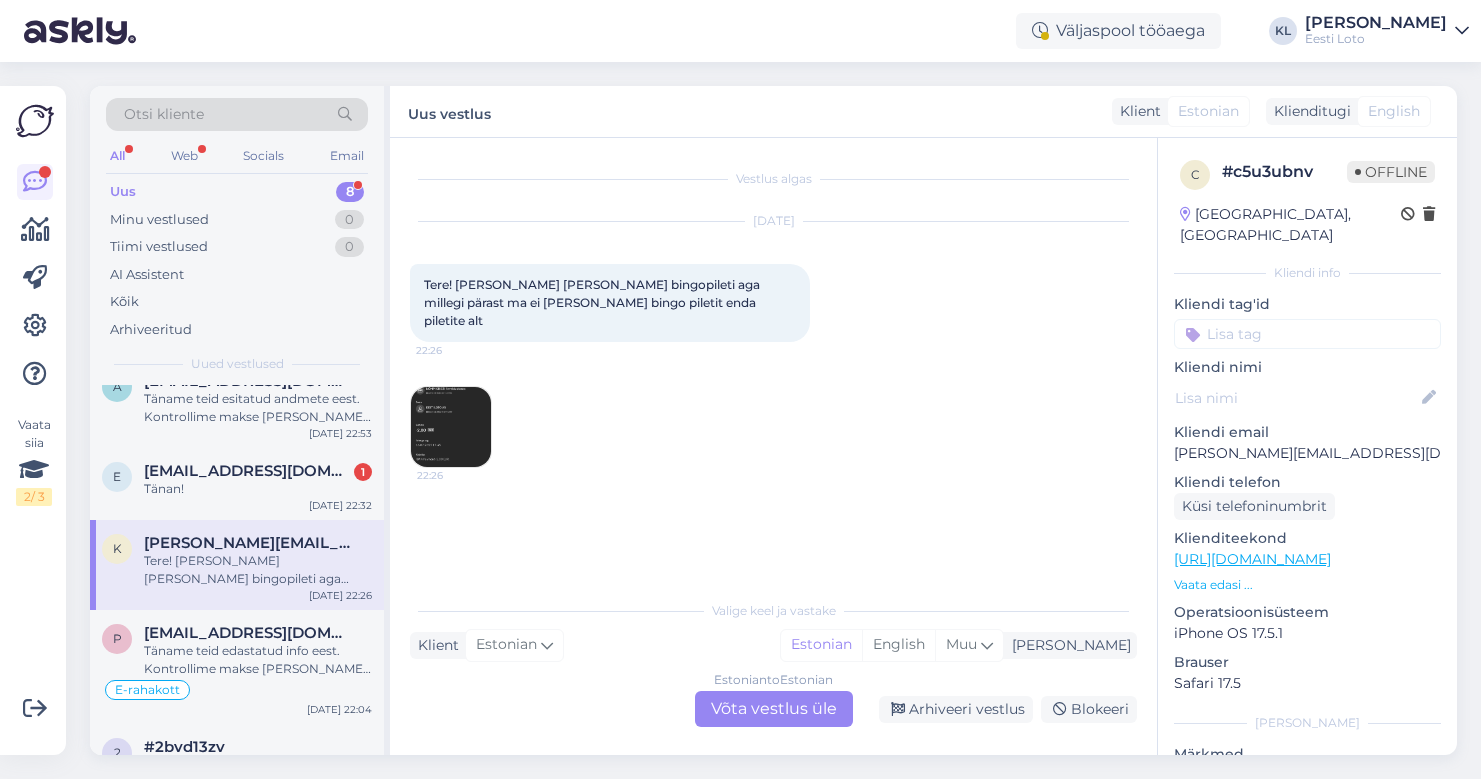 scroll, scrollTop: 281, scrollLeft: 0, axis: vertical 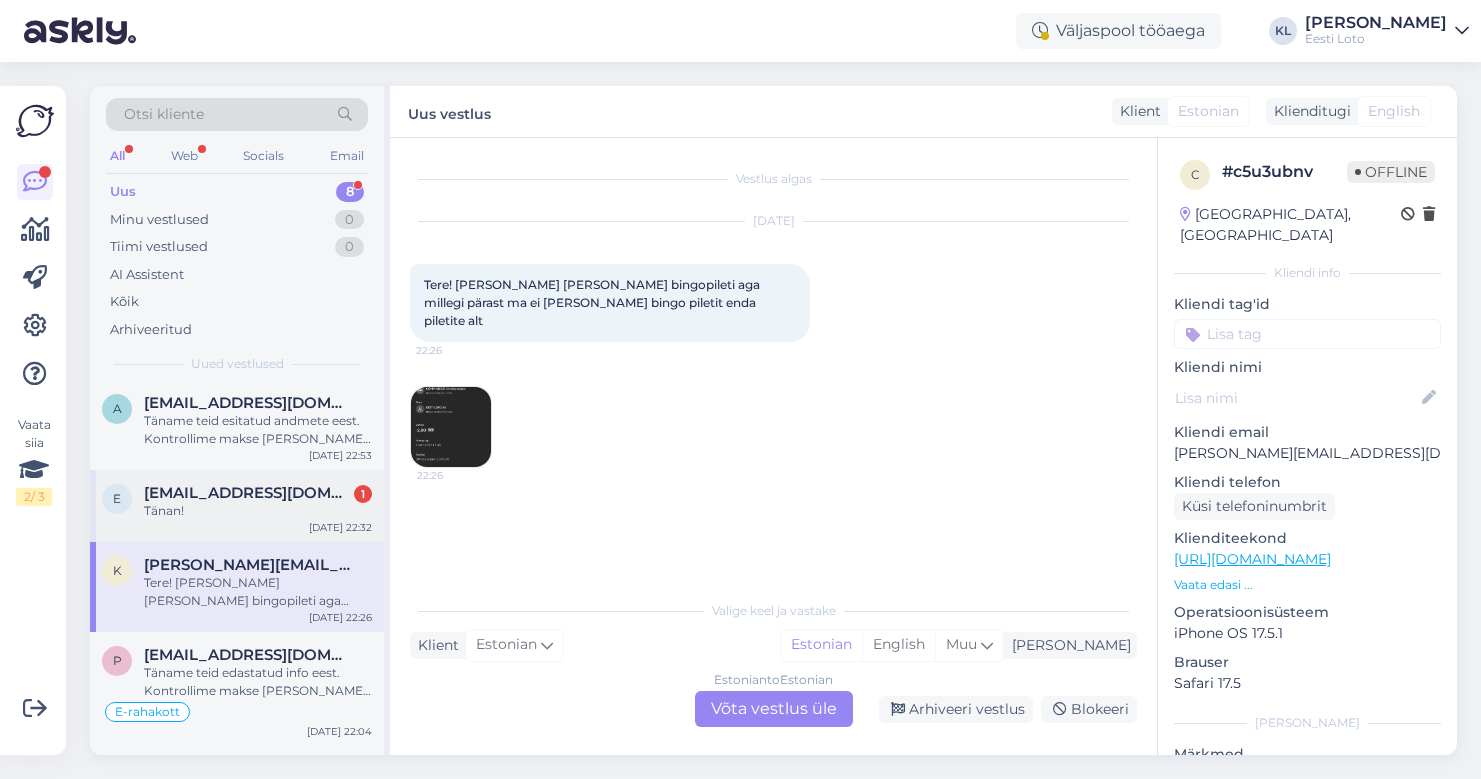 click on "[EMAIL_ADDRESS][DOMAIN_NAME]" at bounding box center (248, 493) 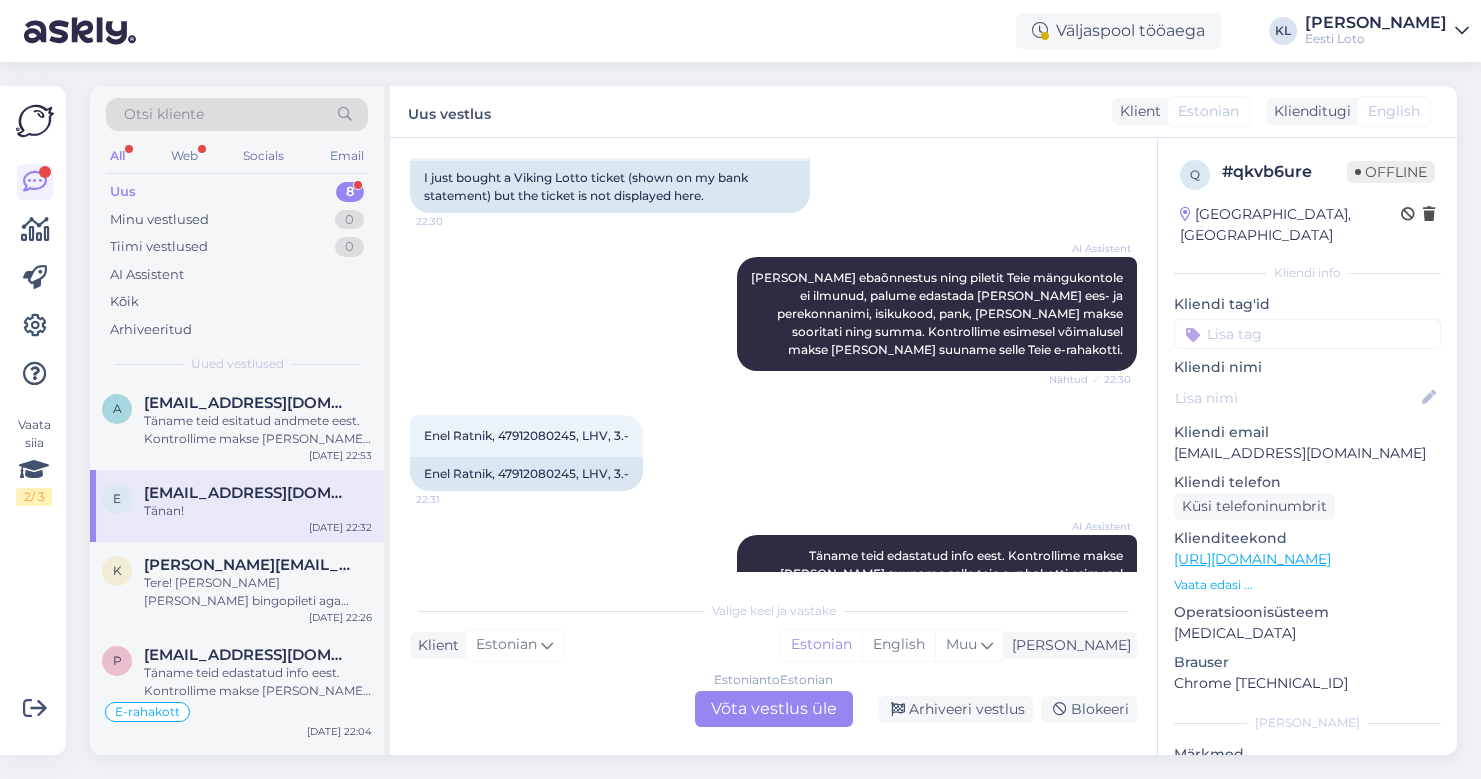 scroll, scrollTop: 400, scrollLeft: 0, axis: vertical 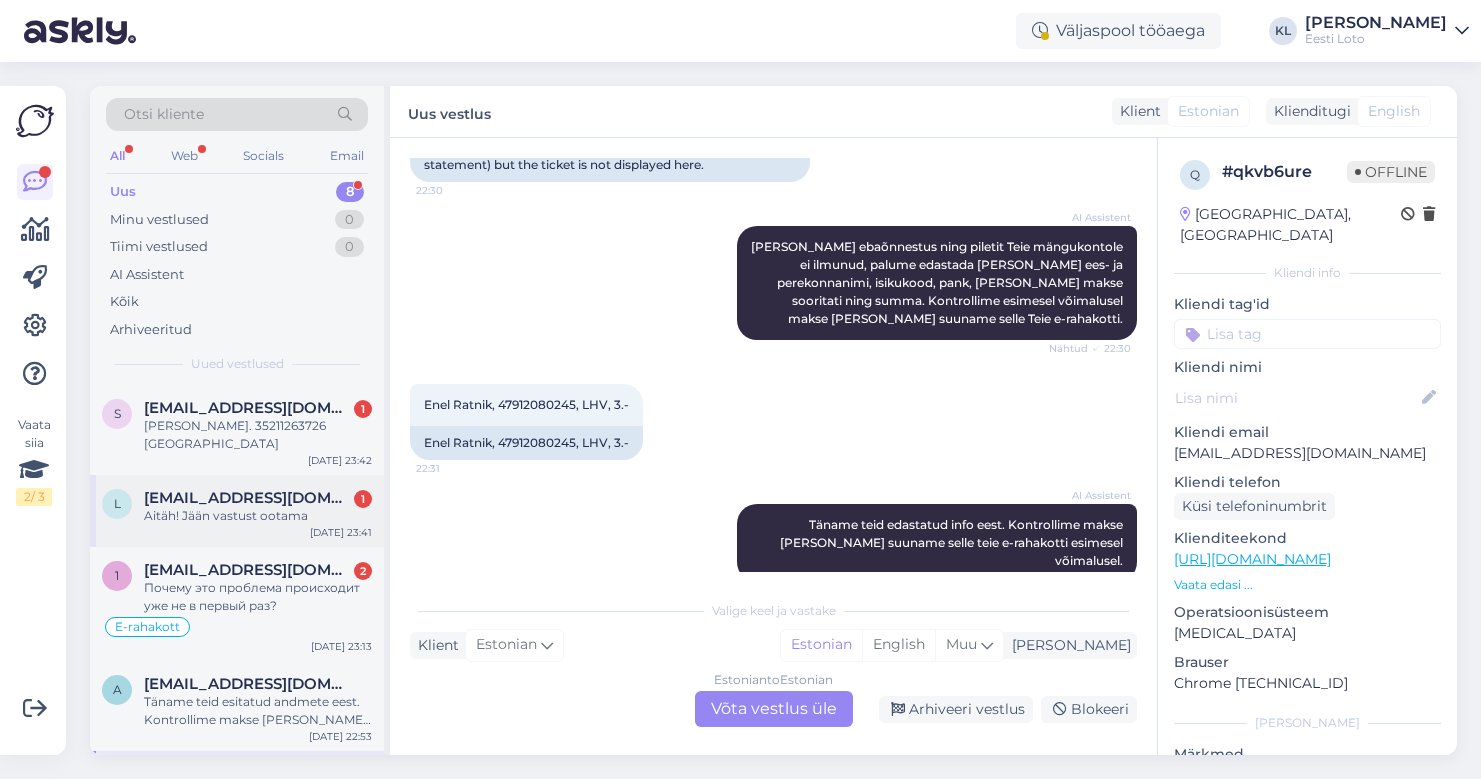 click on "[EMAIL_ADDRESS][DOMAIN_NAME]" at bounding box center [248, 498] 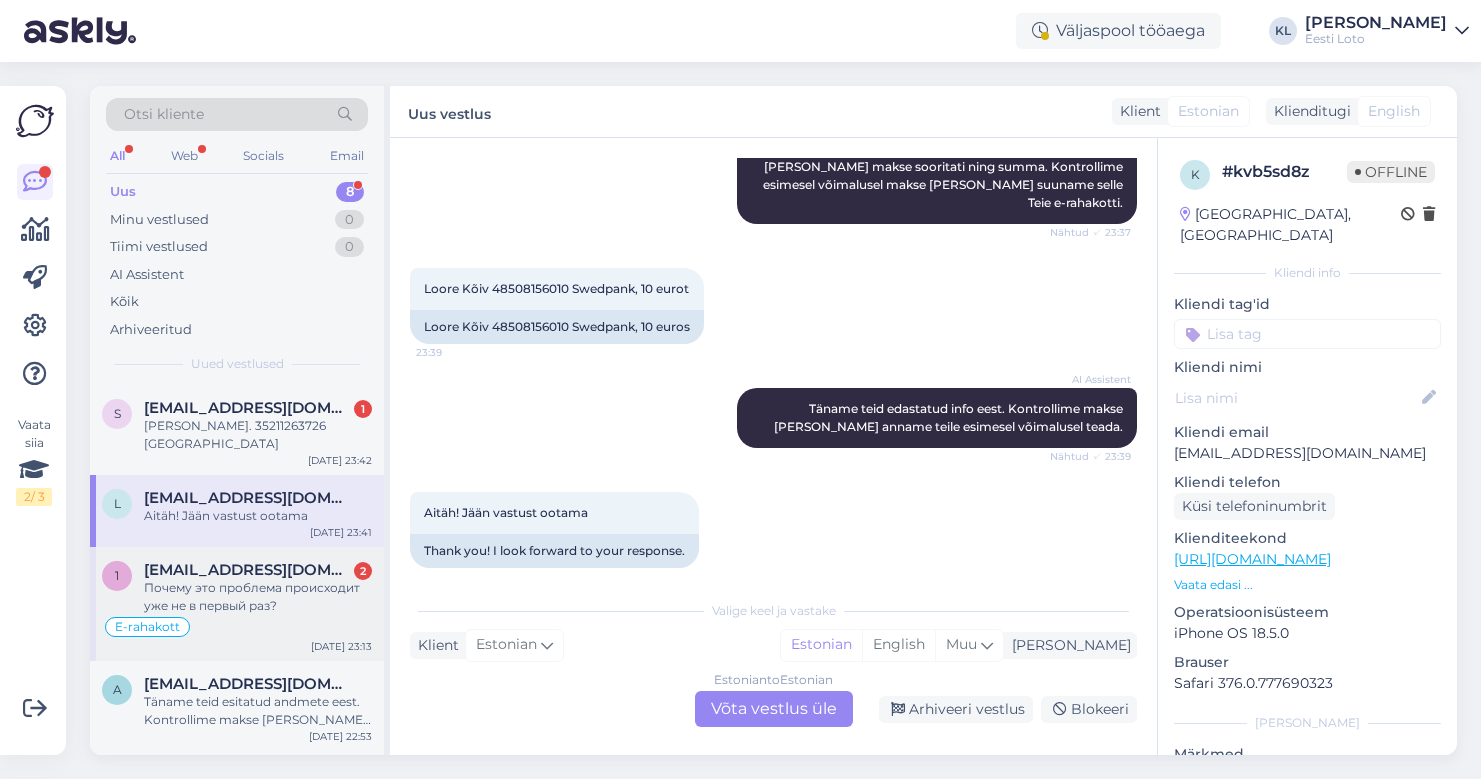 click on "Почему это проблема происходит уже не в первый раз?" at bounding box center (258, 597) 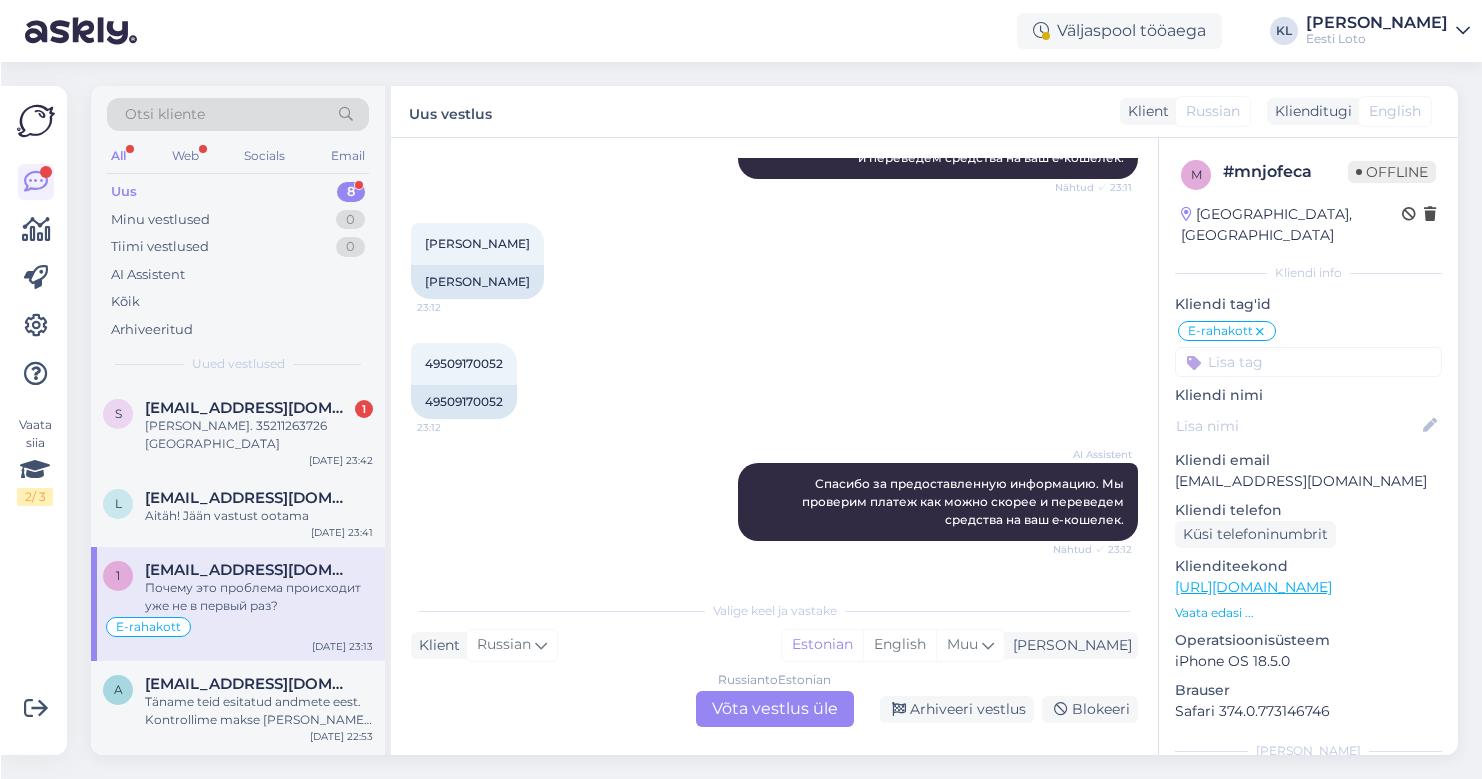 scroll, scrollTop: 1742, scrollLeft: 0, axis: vertical 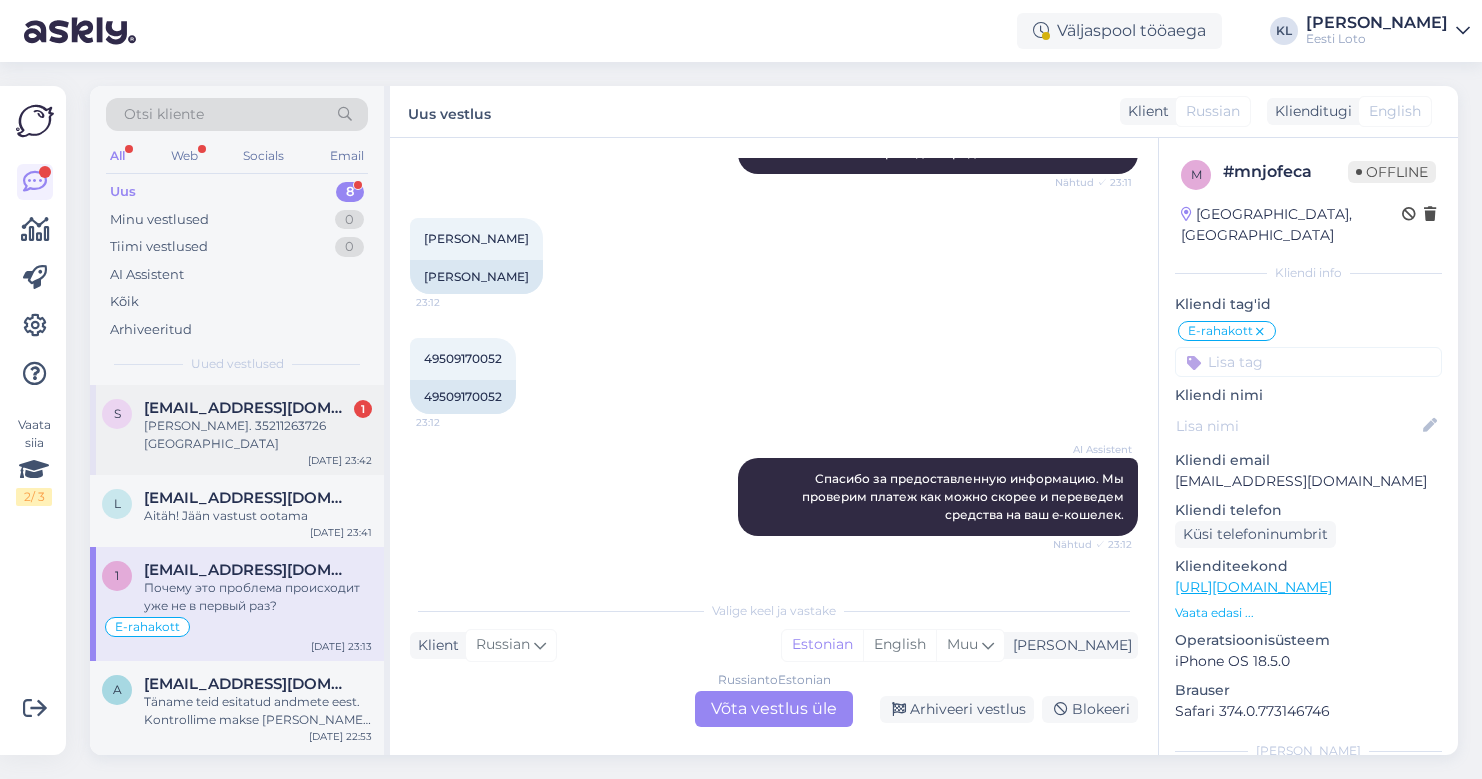 click on "[PERSON_NAME]. 35211263726 [GEOGRAPHIC_DATA]" at bounding box center [258, 435] 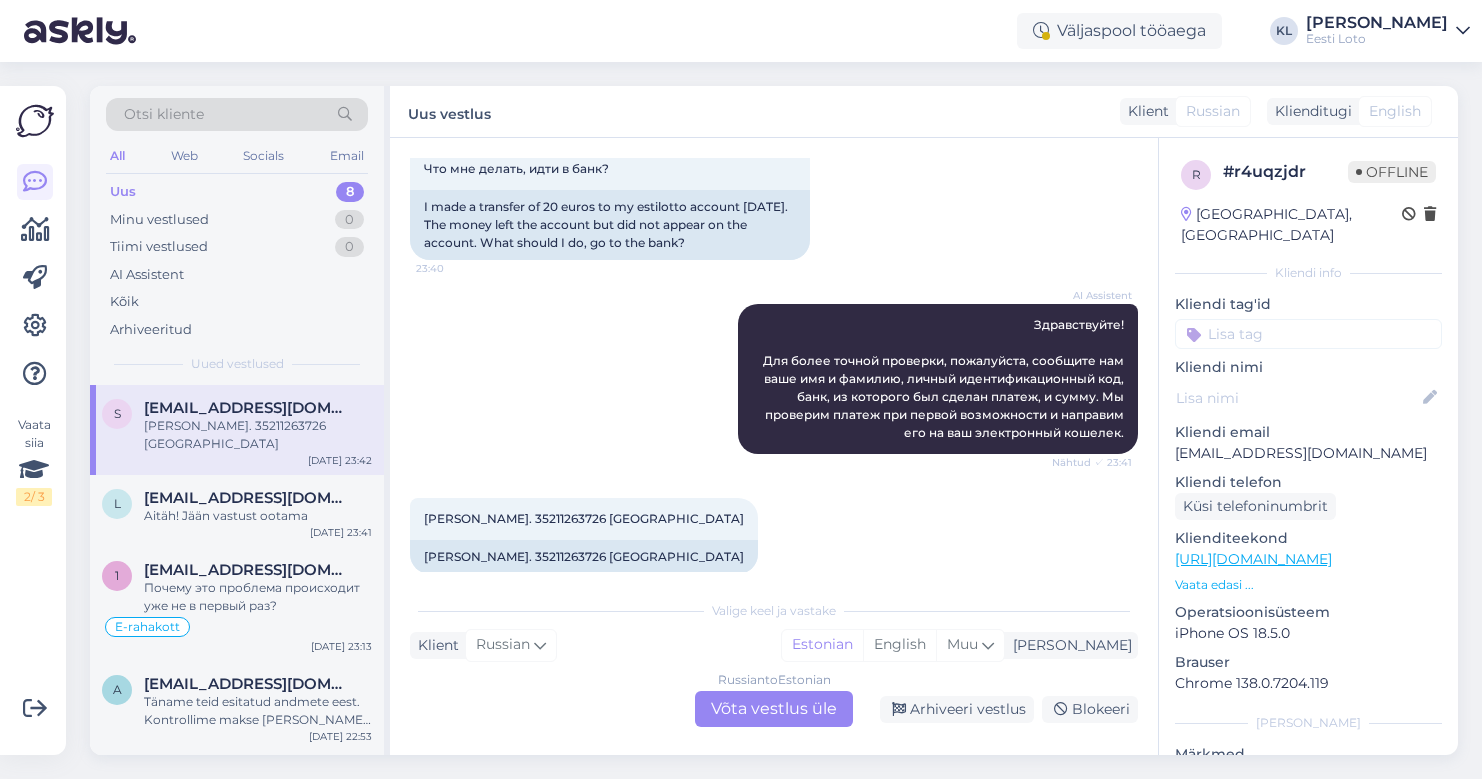 scroll, scrollTop: 156, scrollLeft: 0, axis: vertical 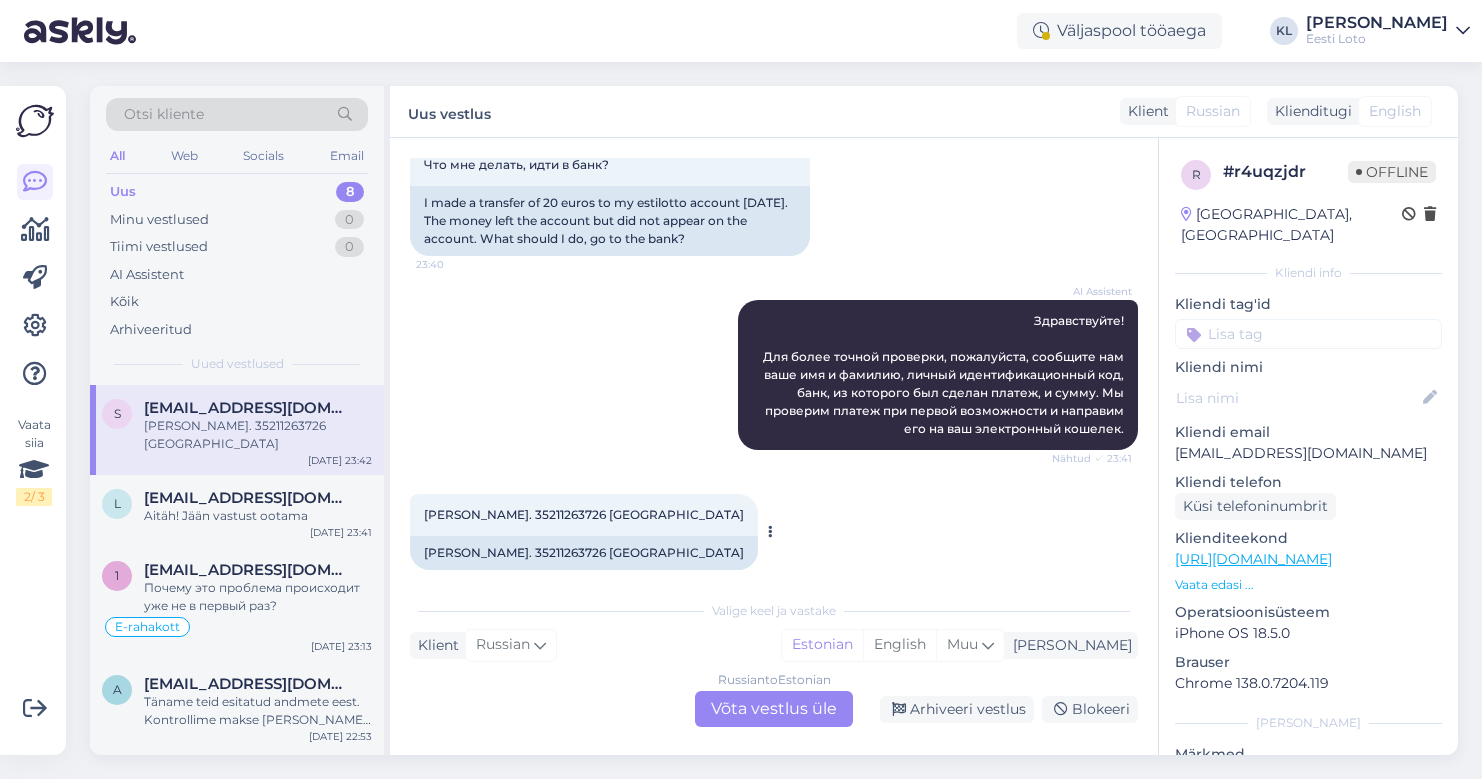 click on "[PERSON_NAME]. 35211263726 [GEOGRAPHIC_DATA]" at bounding box center [584, 514] 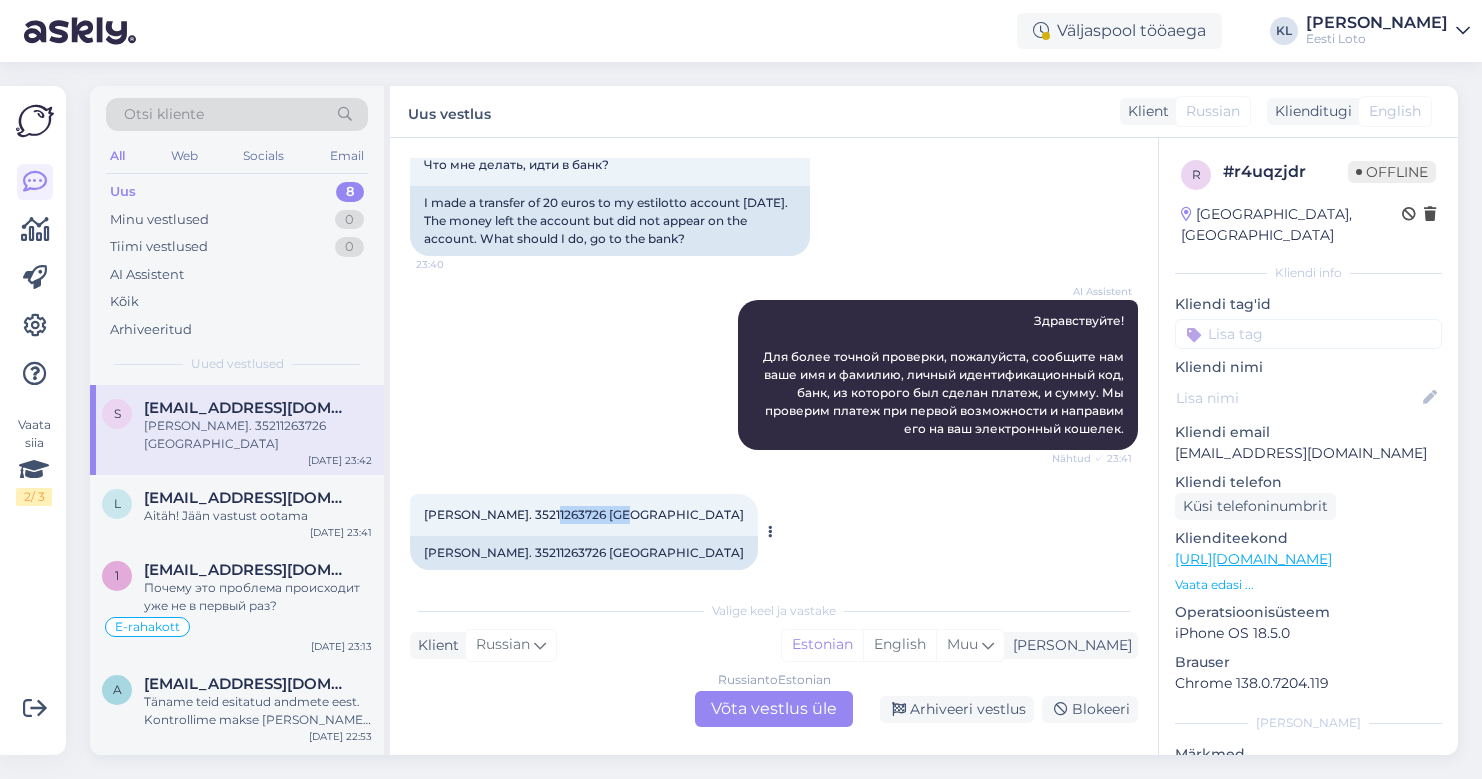 click on "[PERSON_NAME]. 35211263726 [GEOGRAPHIC_DATA]" at bounding box center [584, 514] 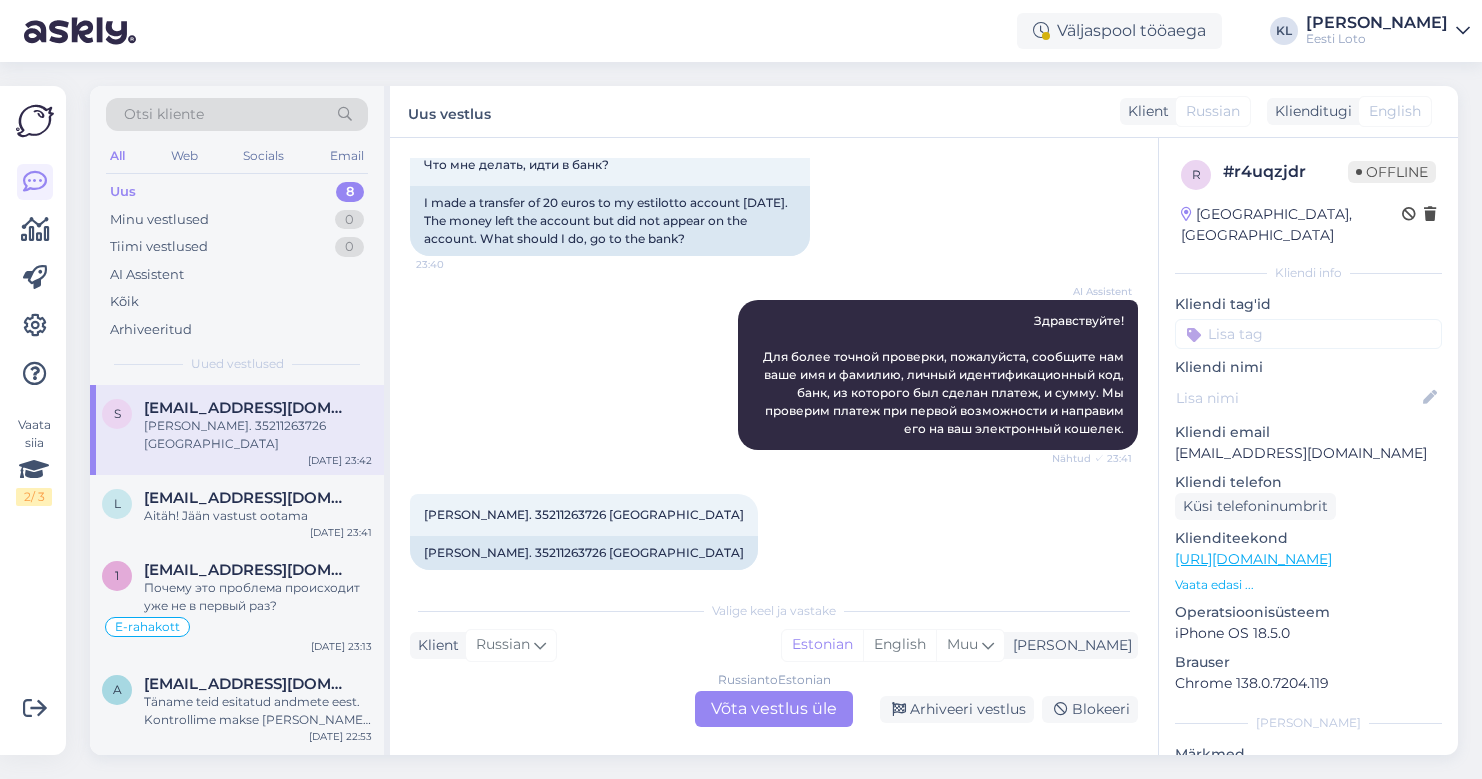 click on "Russian  to  Estonian Võta vestlus üle" at bounding box center [774, 709] 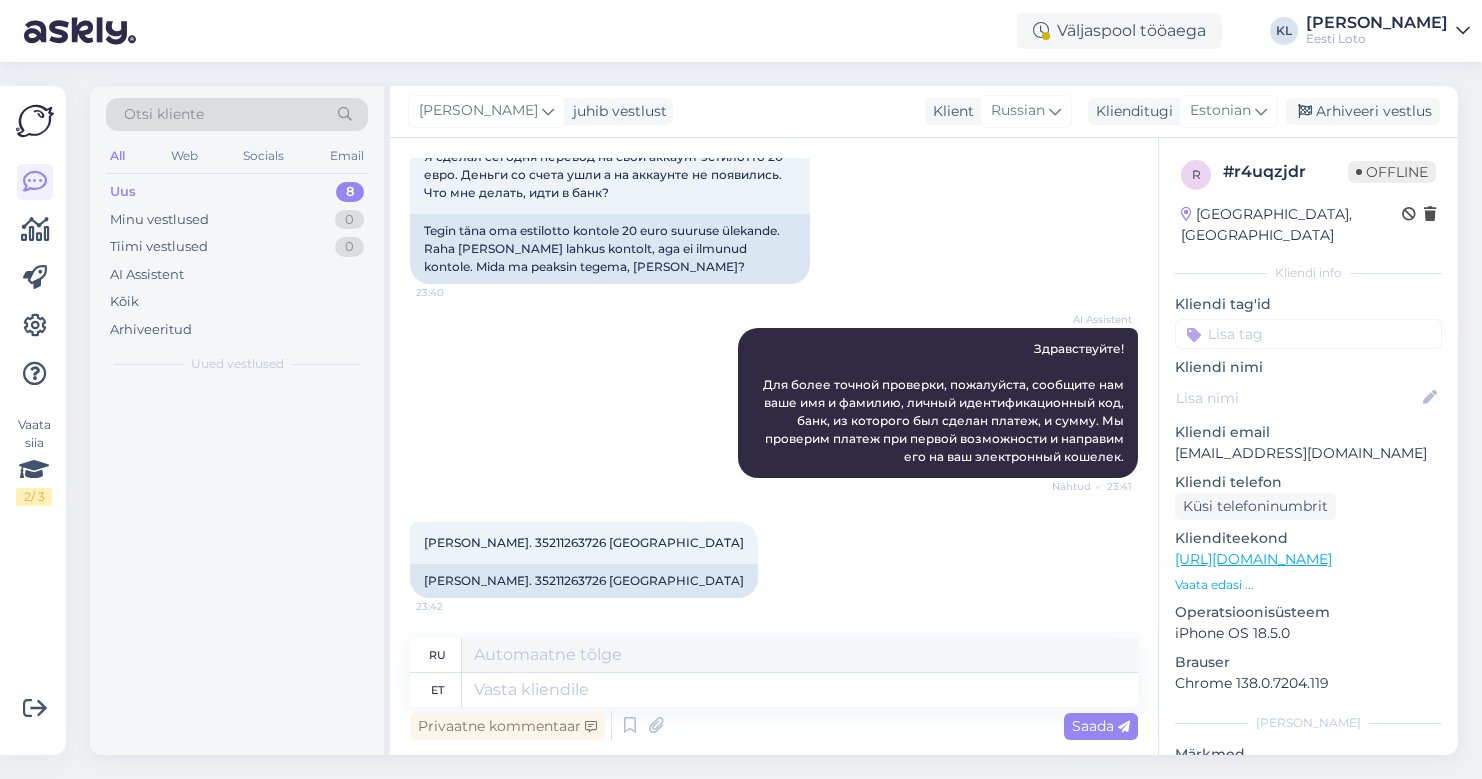 scroll, scrollTop: 128, scrollLeft: 0, axis: vertical 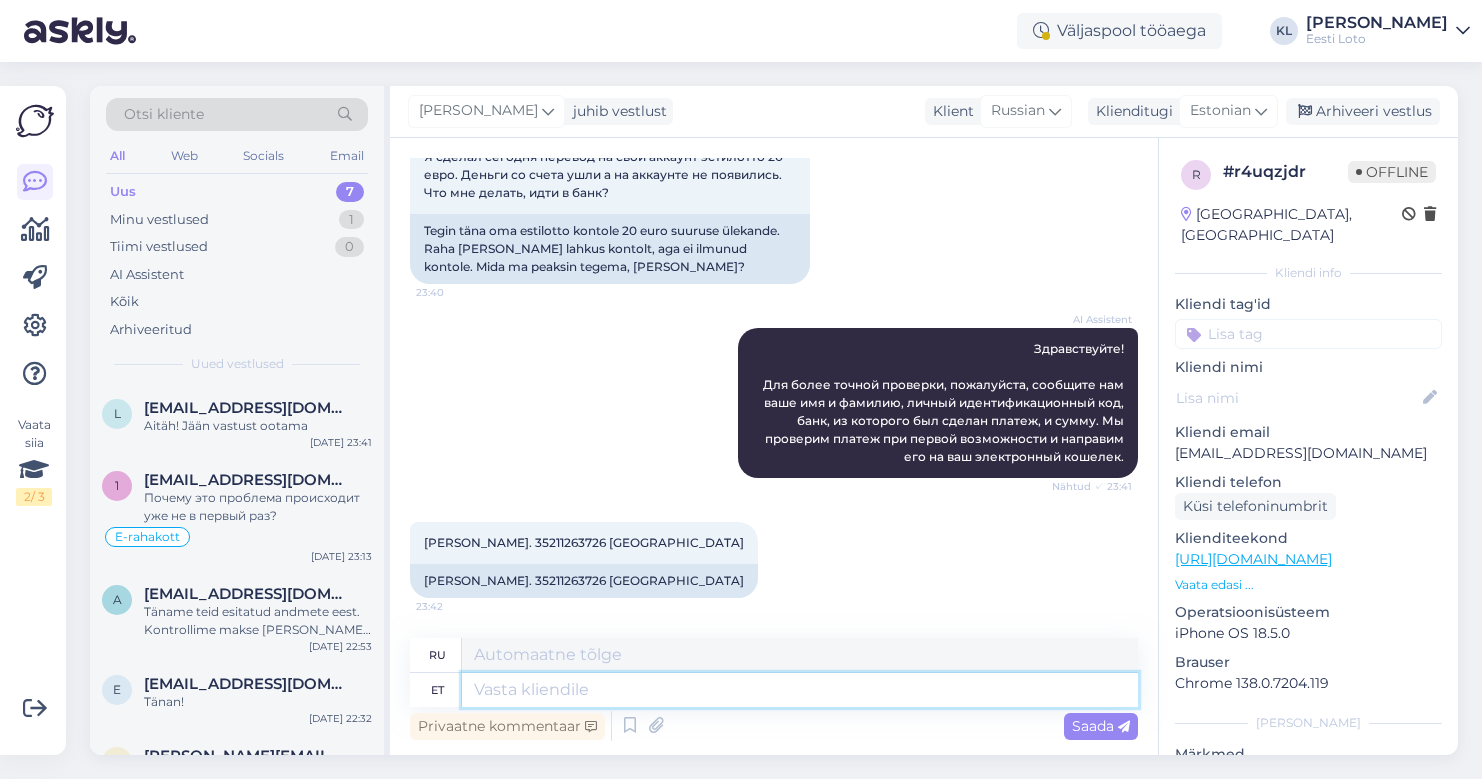 click at bounding box center [800, 690] 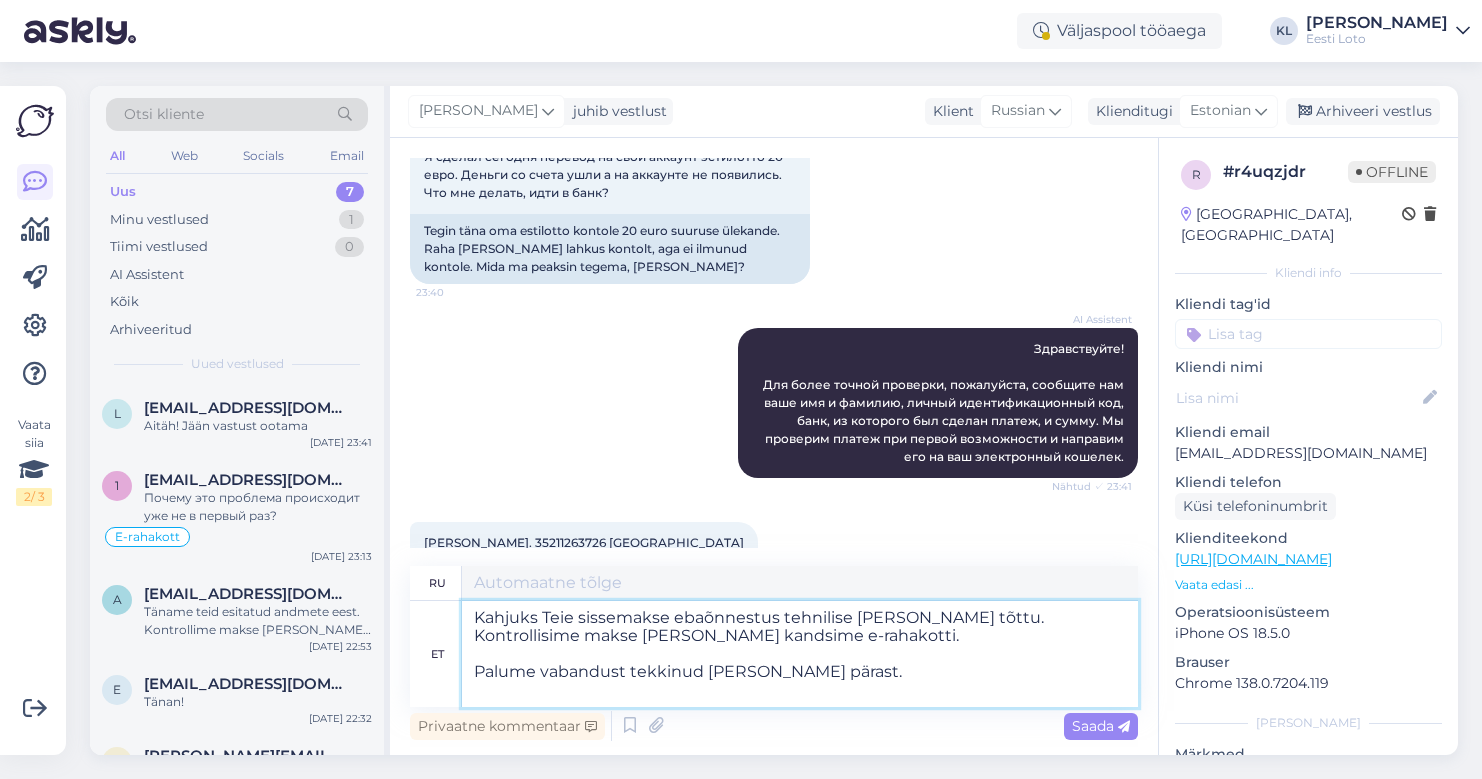 type on "К сожалению, ваш депозит не был зачислен из-за технической ошибки. Мы проверили платёж и перевели его на ваш электронный кошелёк.
Приносим извинения за ошибку." 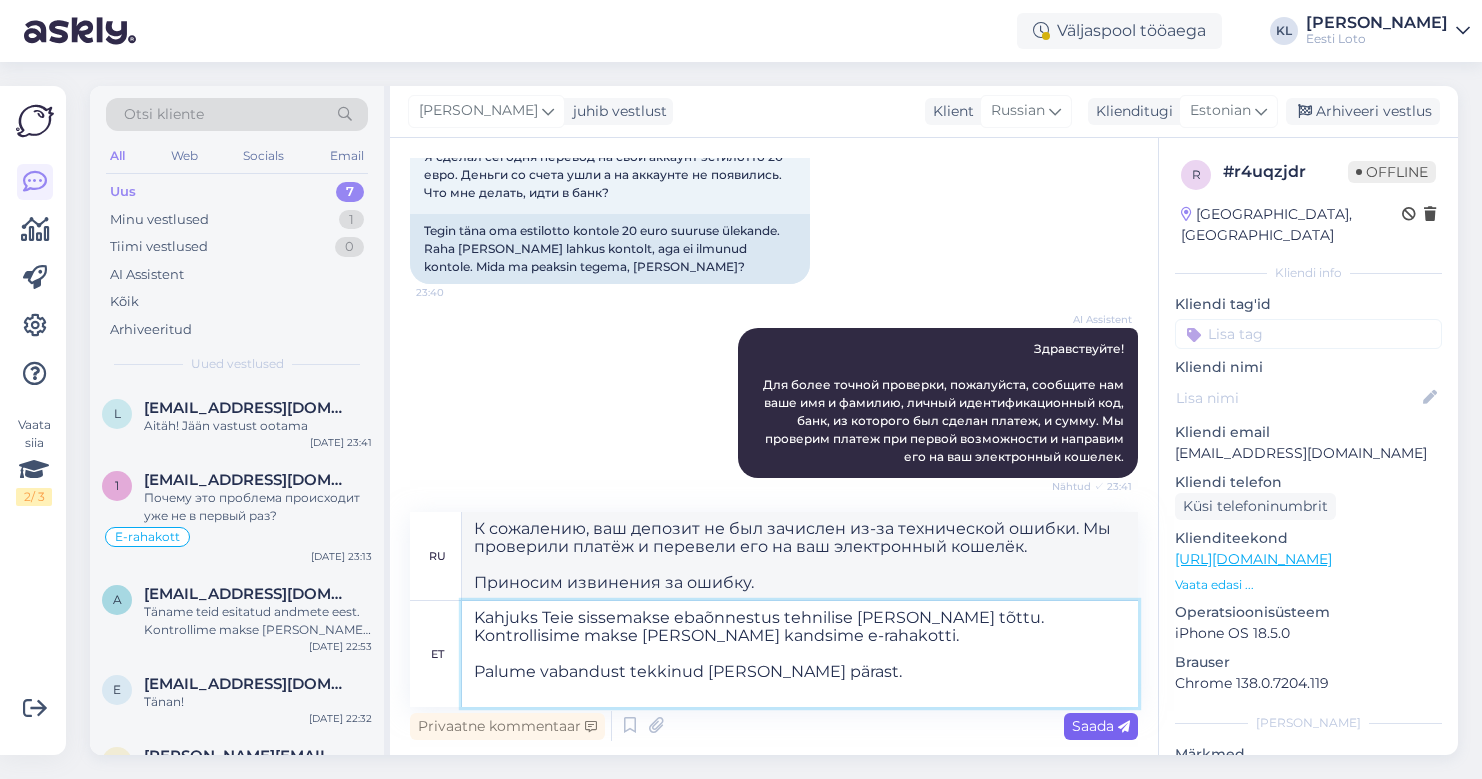 type on "Kahjuks Teie sissemakse ebaõnnestus tehnilise [PERSON_NAME] tõttu. Kontrollisime makse [PERSON_NAME] kandsime e-rahakotti.
Palume vabandust tekkinud [PERSON_NAME] pärast." 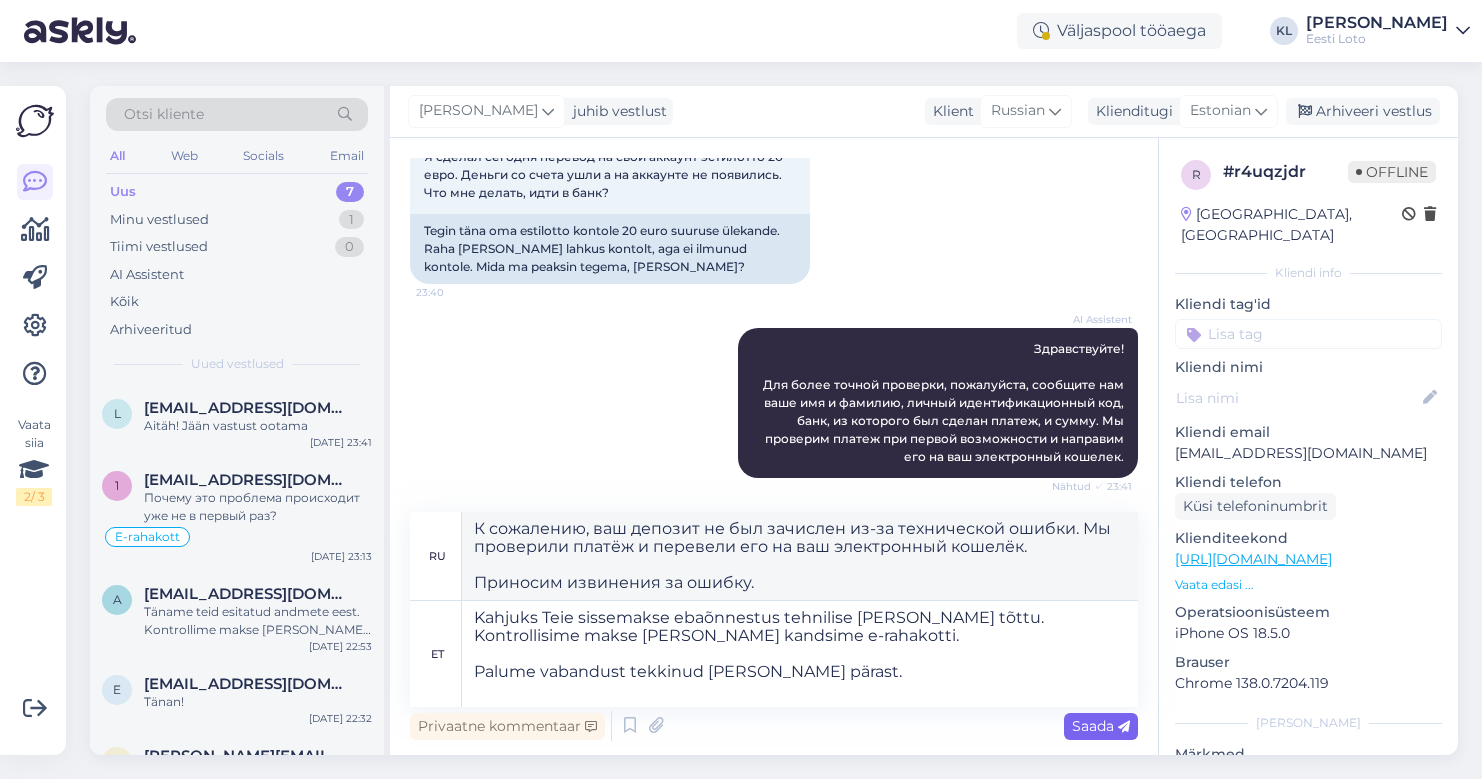 click on "Saada" at bounding box center (1101, 726) 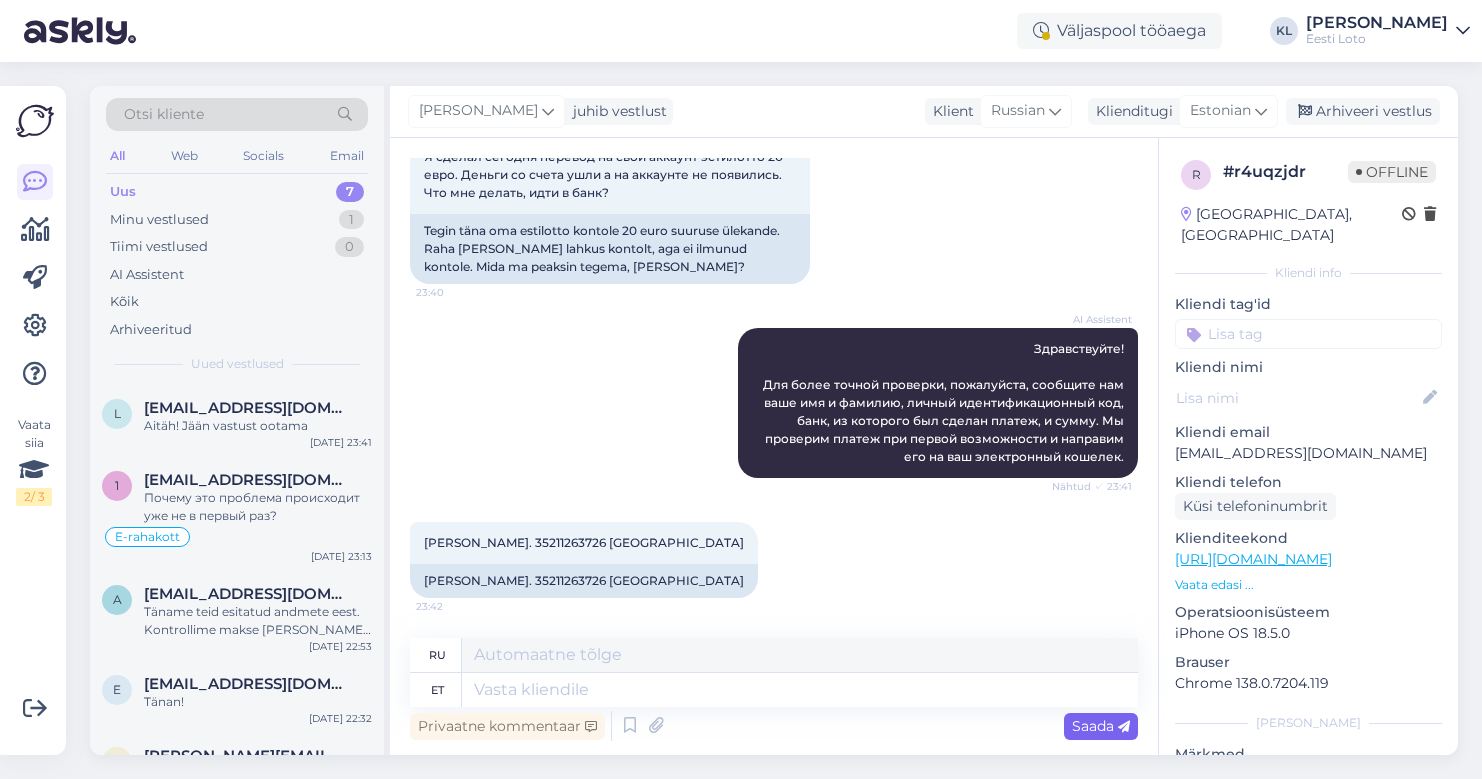 scroll, scrollTop: 416, scrollLeft: 0, axis: vertical 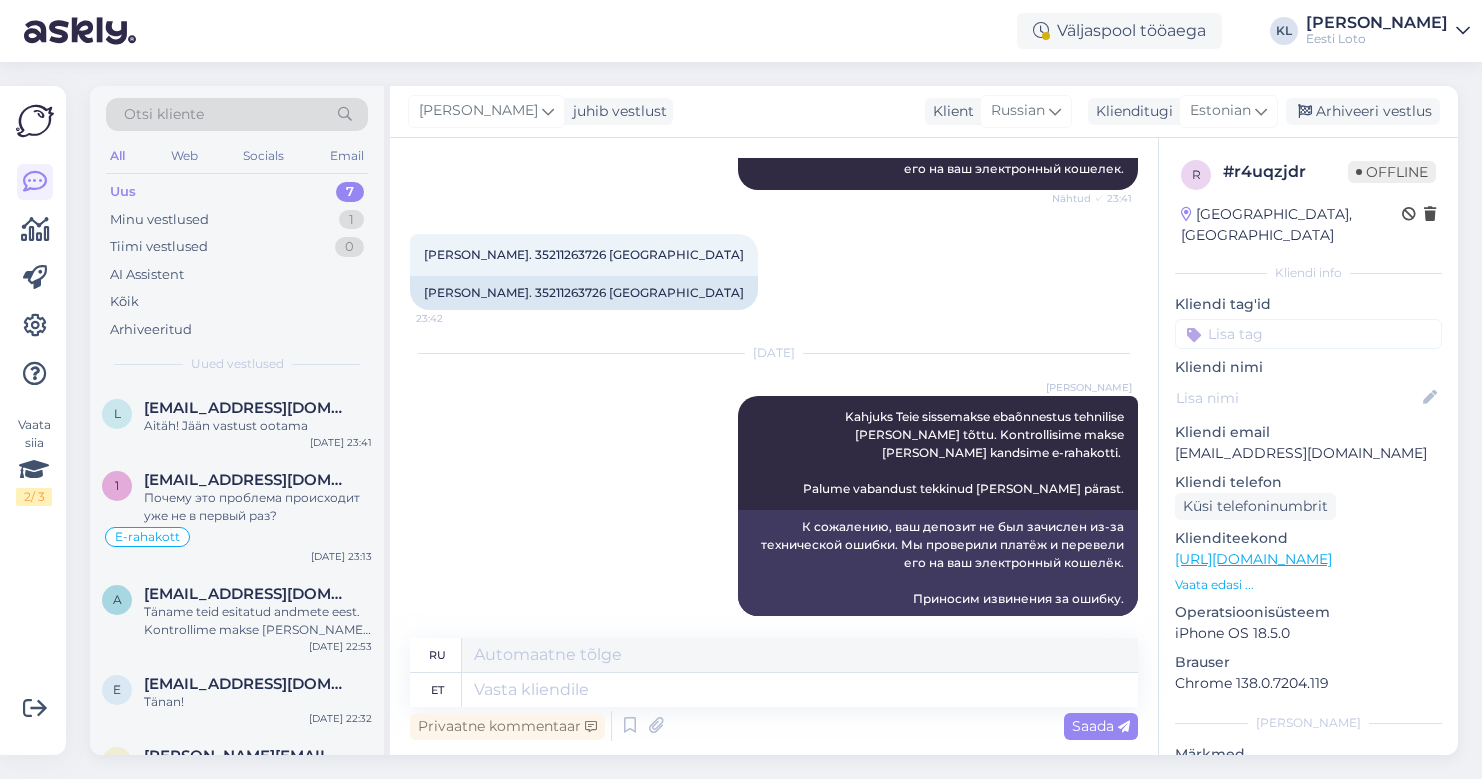 click at bounding box center (1308, 334) 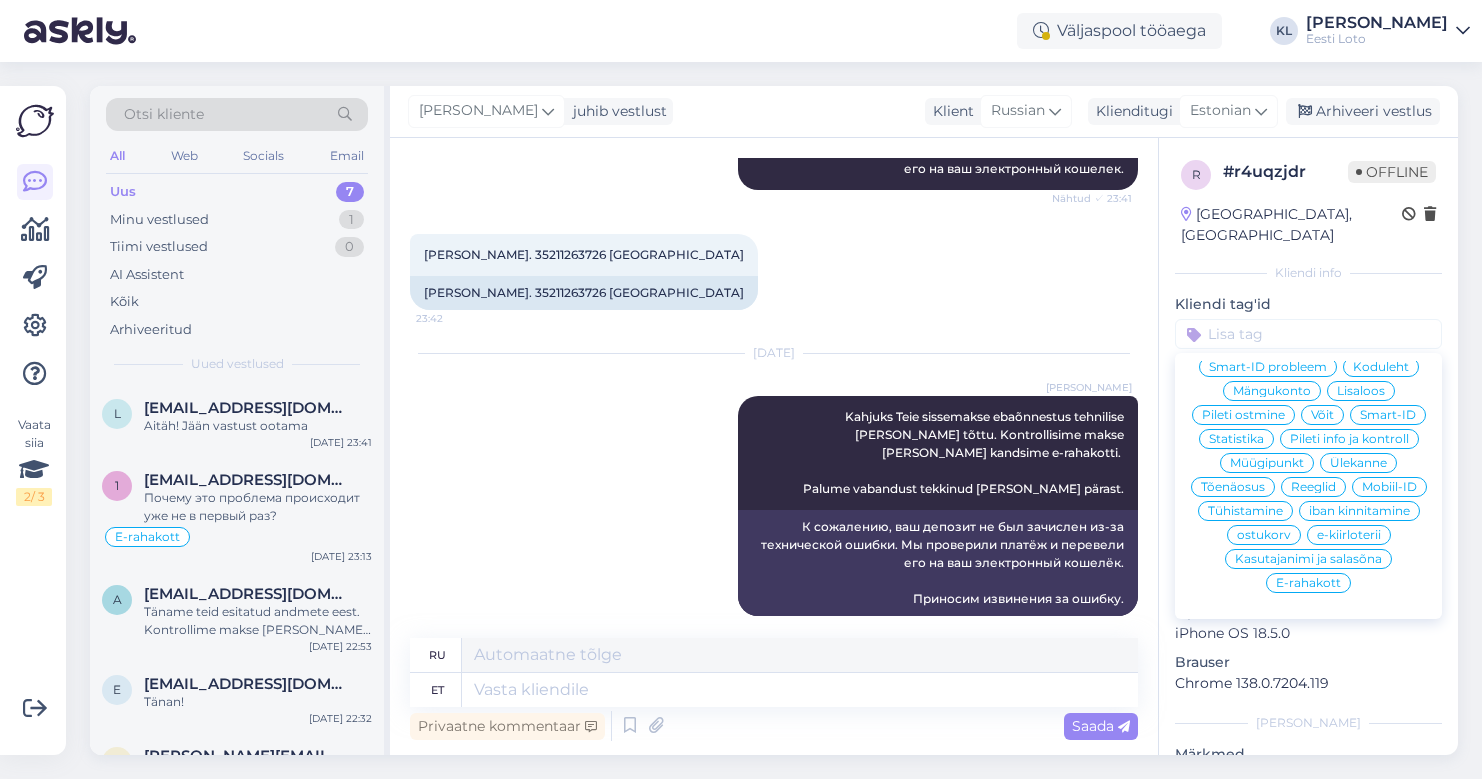 scroll, scrollTop: 190, scrollLeft: 0, axis: vertical 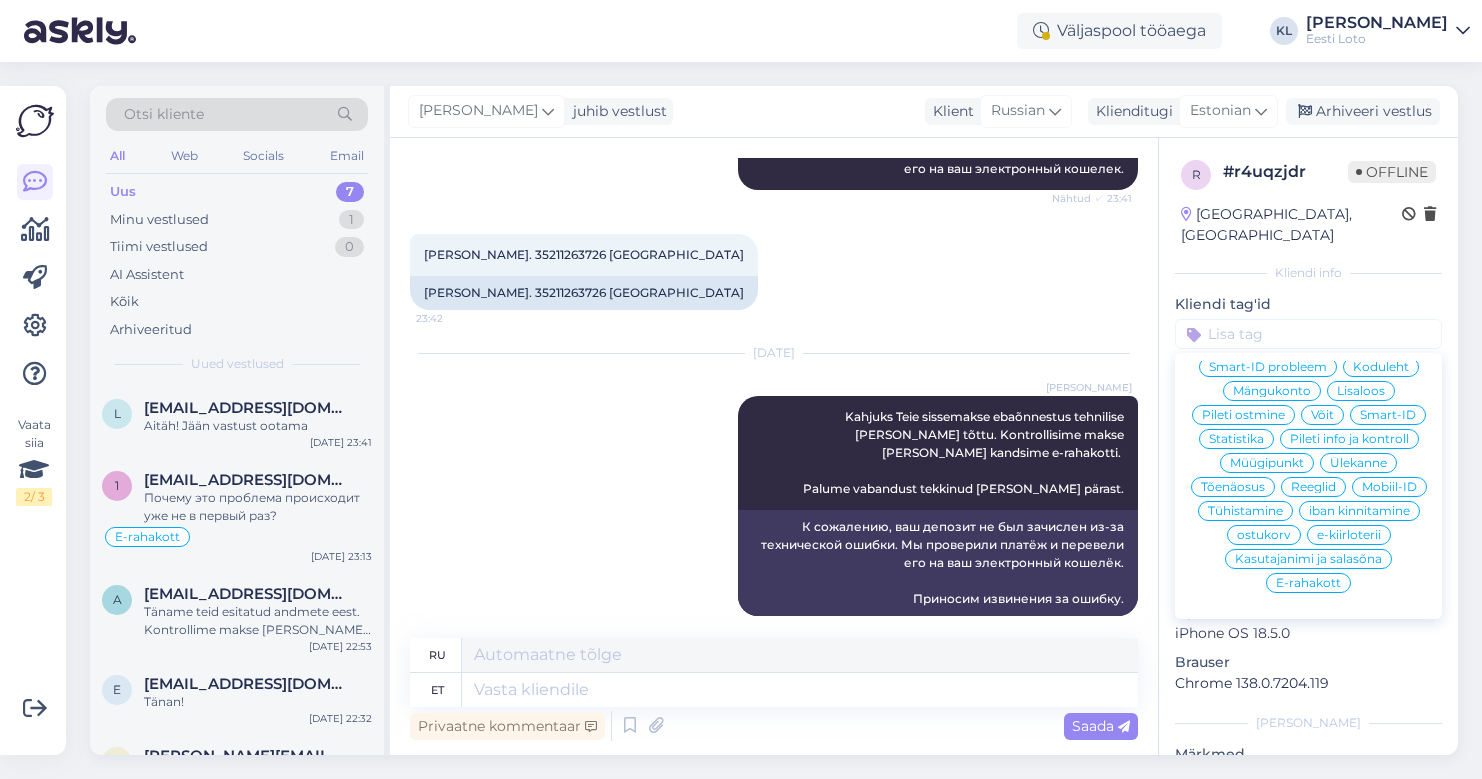 click on "E-rahakott" at bounding box center (1308, 583) 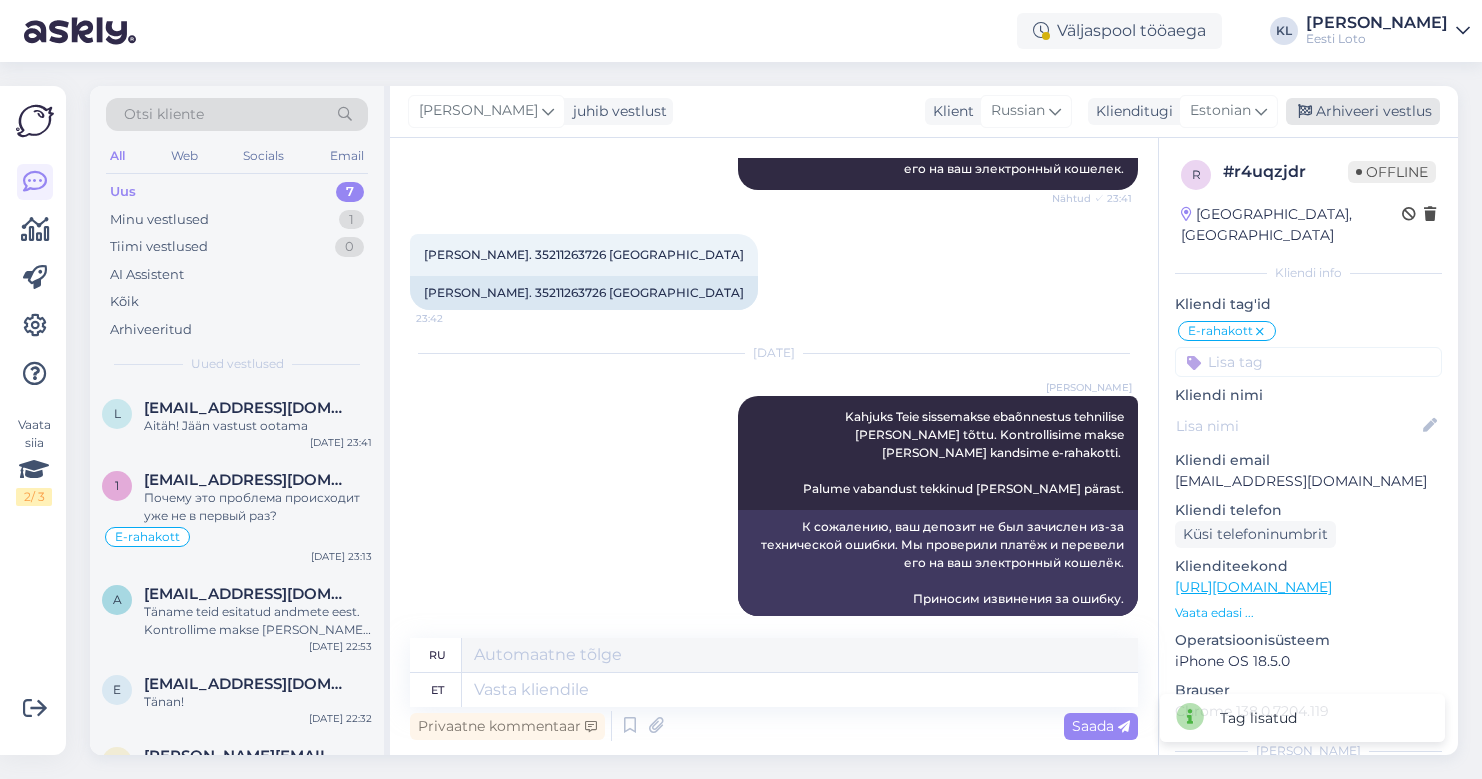 click on "Arhiveeri vestlus" at bounding box center [1363, 111] 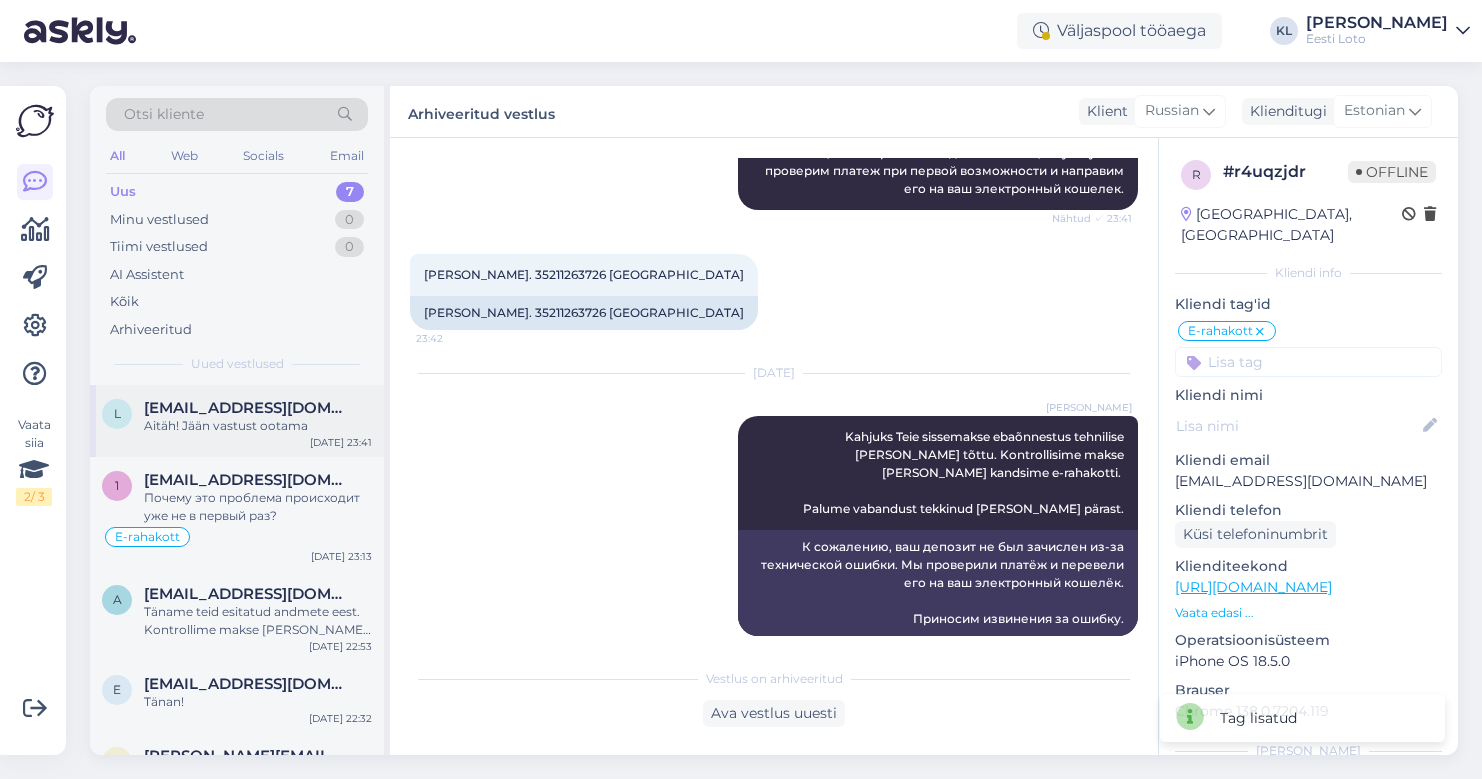 click on "[EMAIL_ADDRESS][DOMAIN_NAME]" at bounding box center (248, 408) 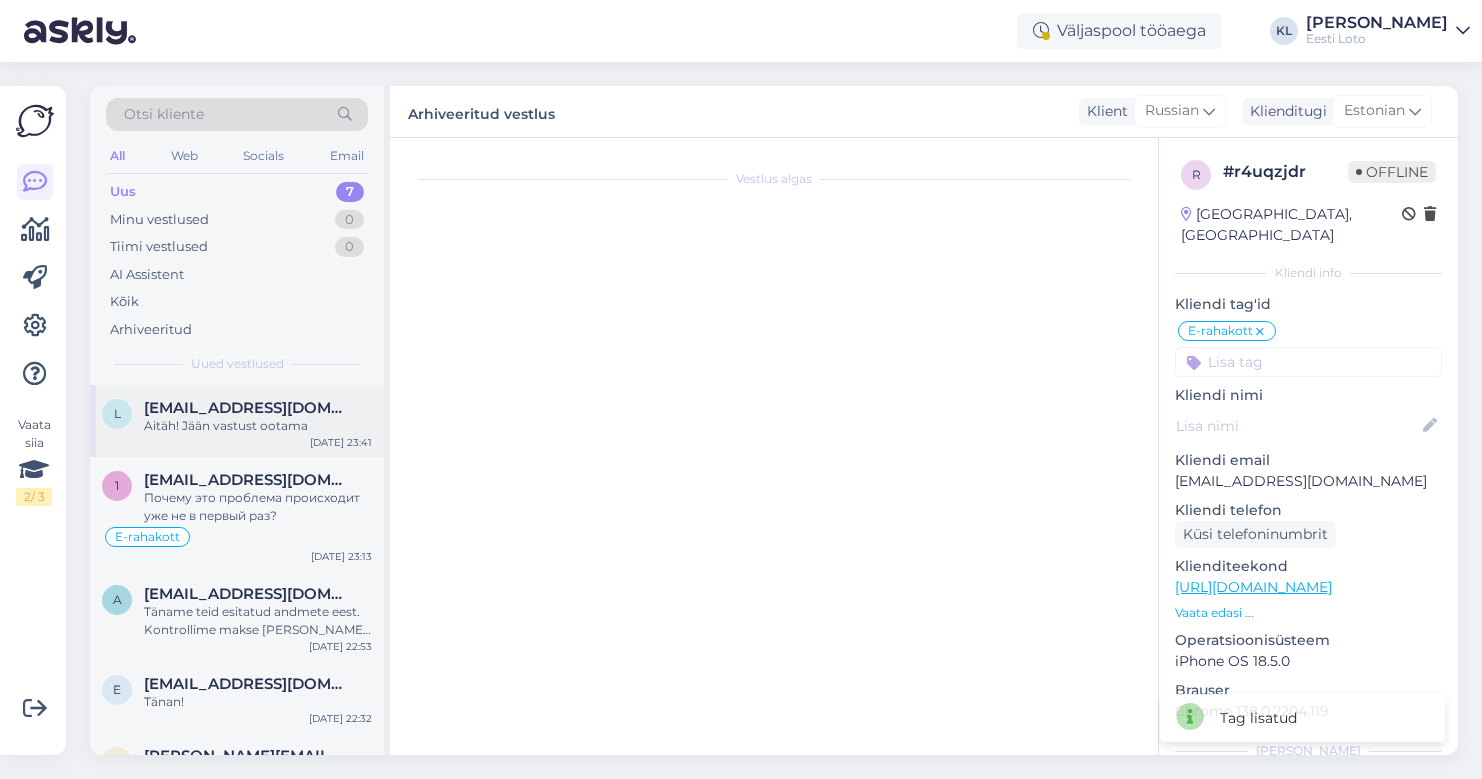 scroll, scrollTop: 364, scrollLeft: 0, axis: vertical 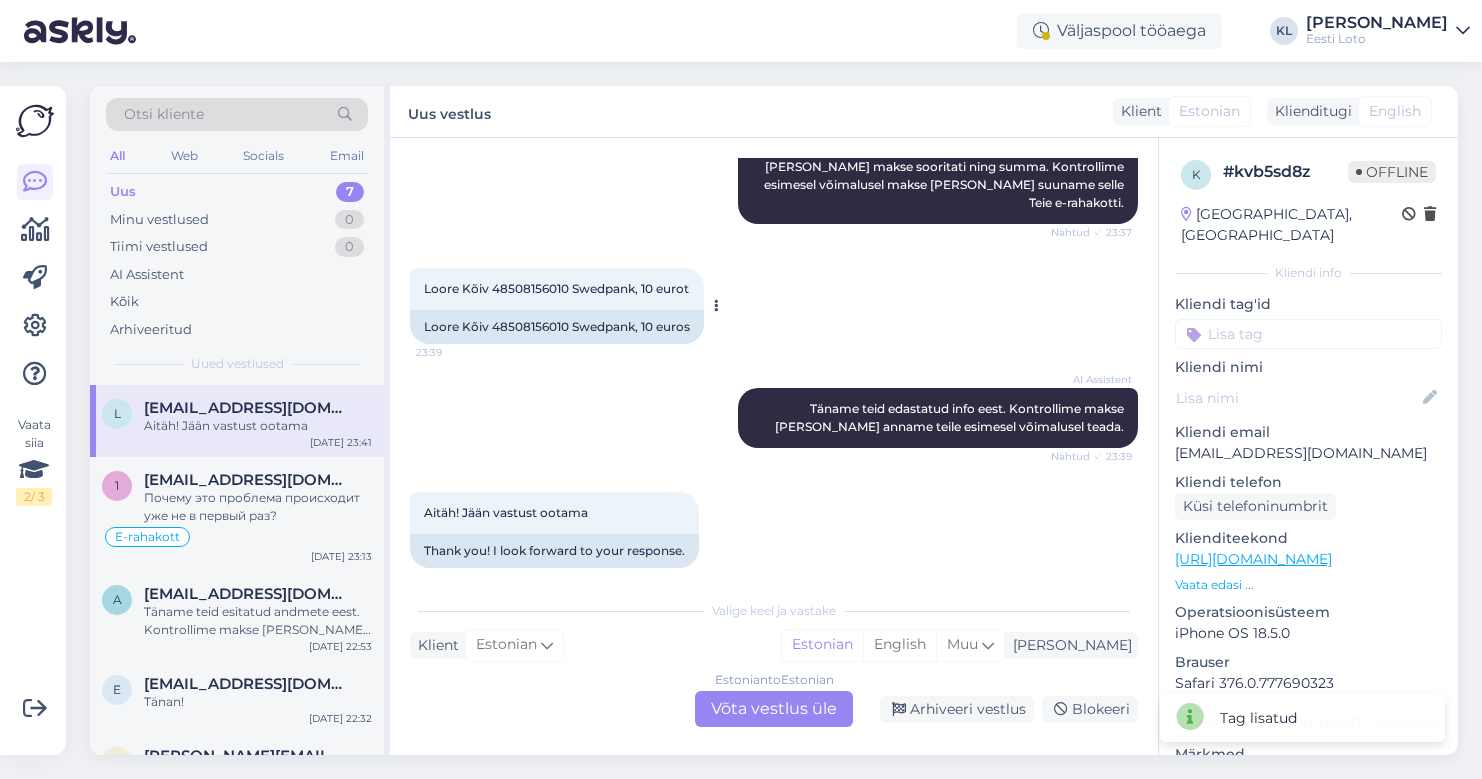 click on "Loore Kõiv 48508156010 Swedpank, 10 eurot" at bounding box center [556, 288] 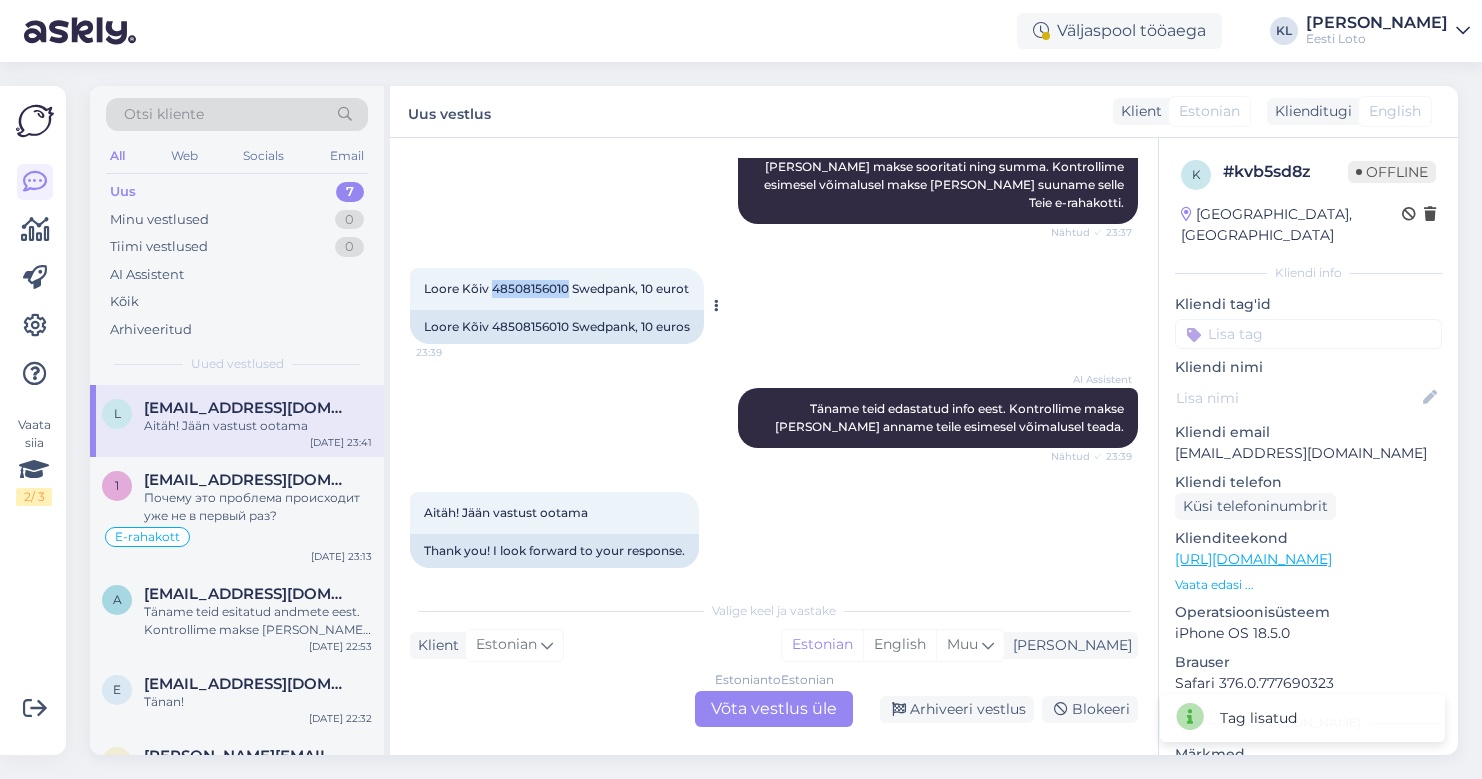 click on "Loore Kõiv 48508156010 Swedpank, 10 eurot" at bounding box center [556, 288] 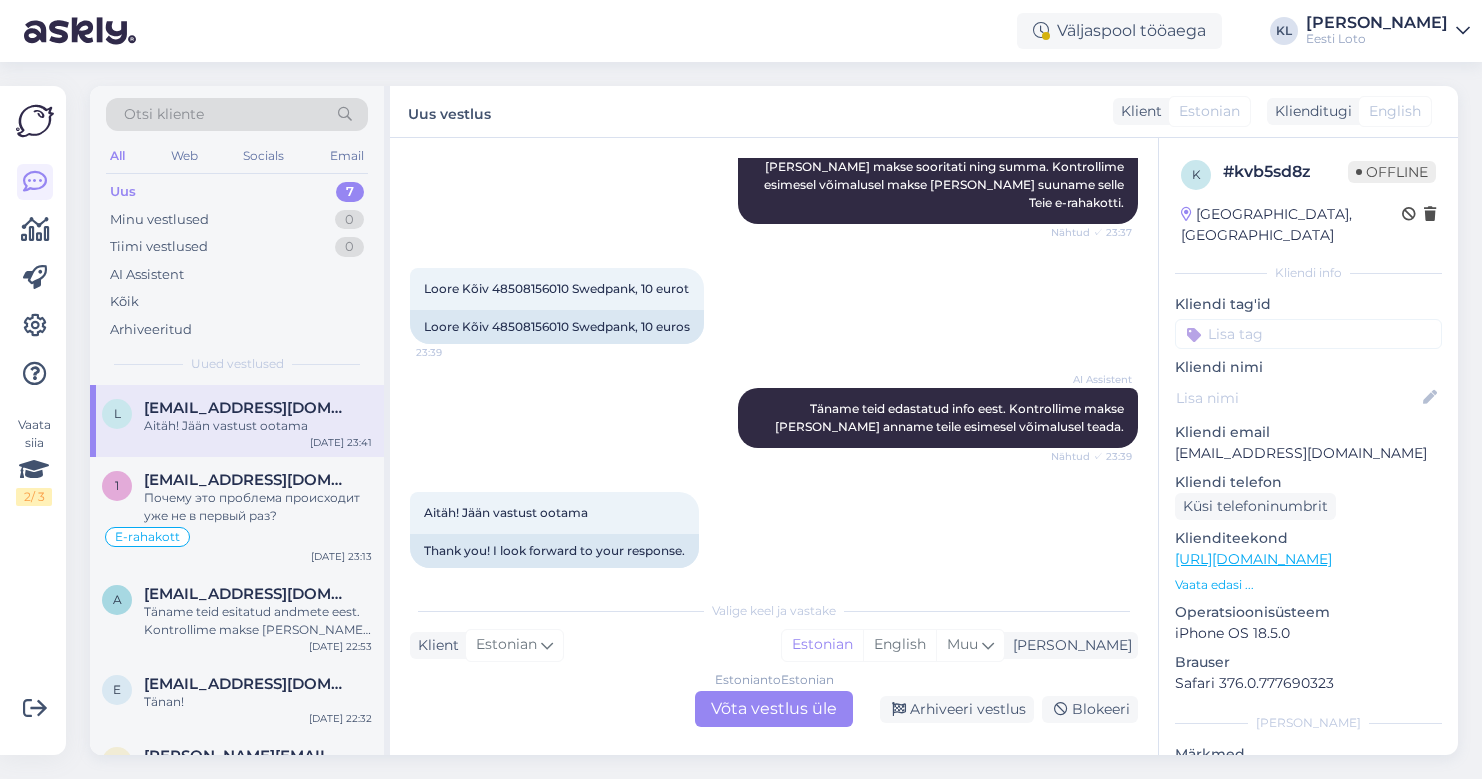 click on "Estonian  to  Estonian Võta vestlus üle" at bounding box center [774, 709] 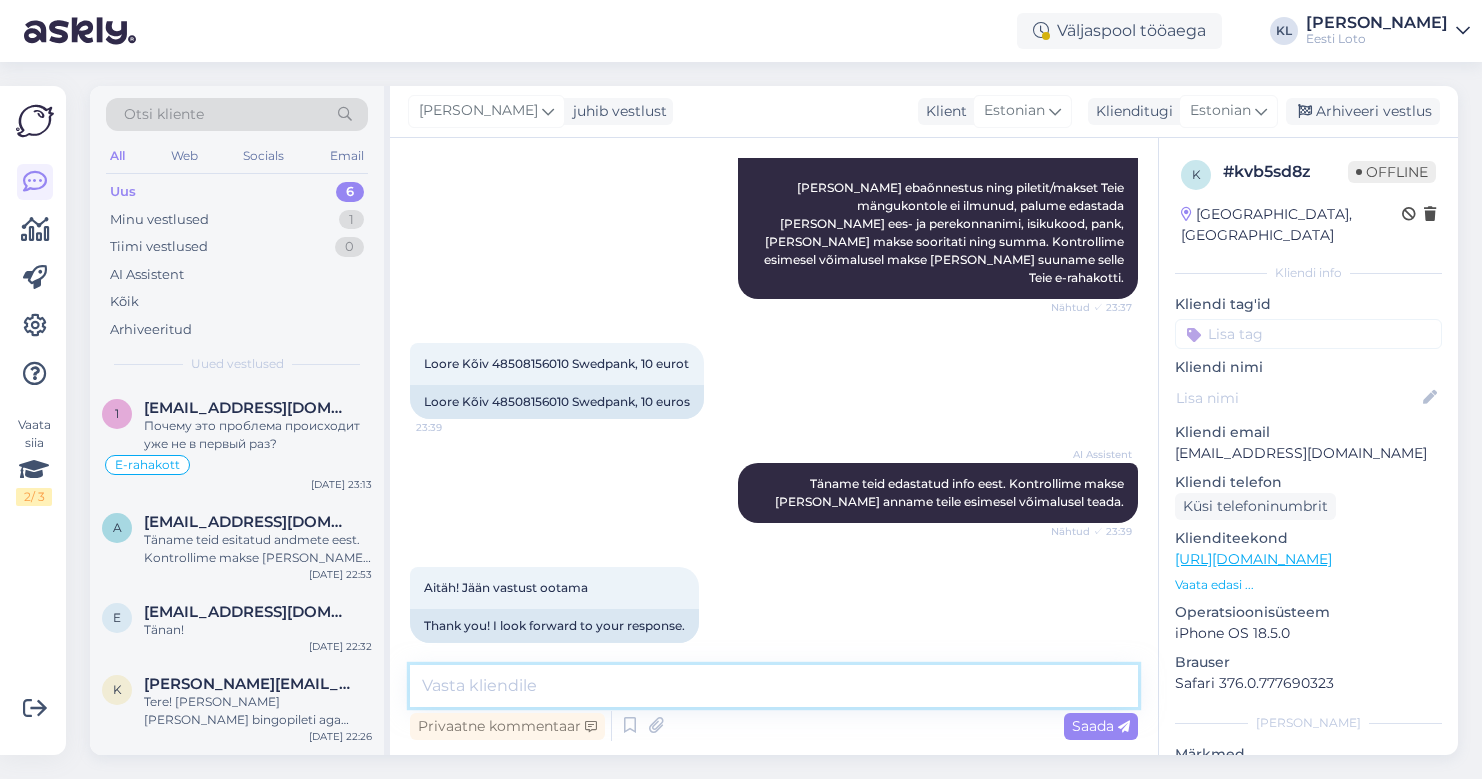 click at bounding box center (774, 686) 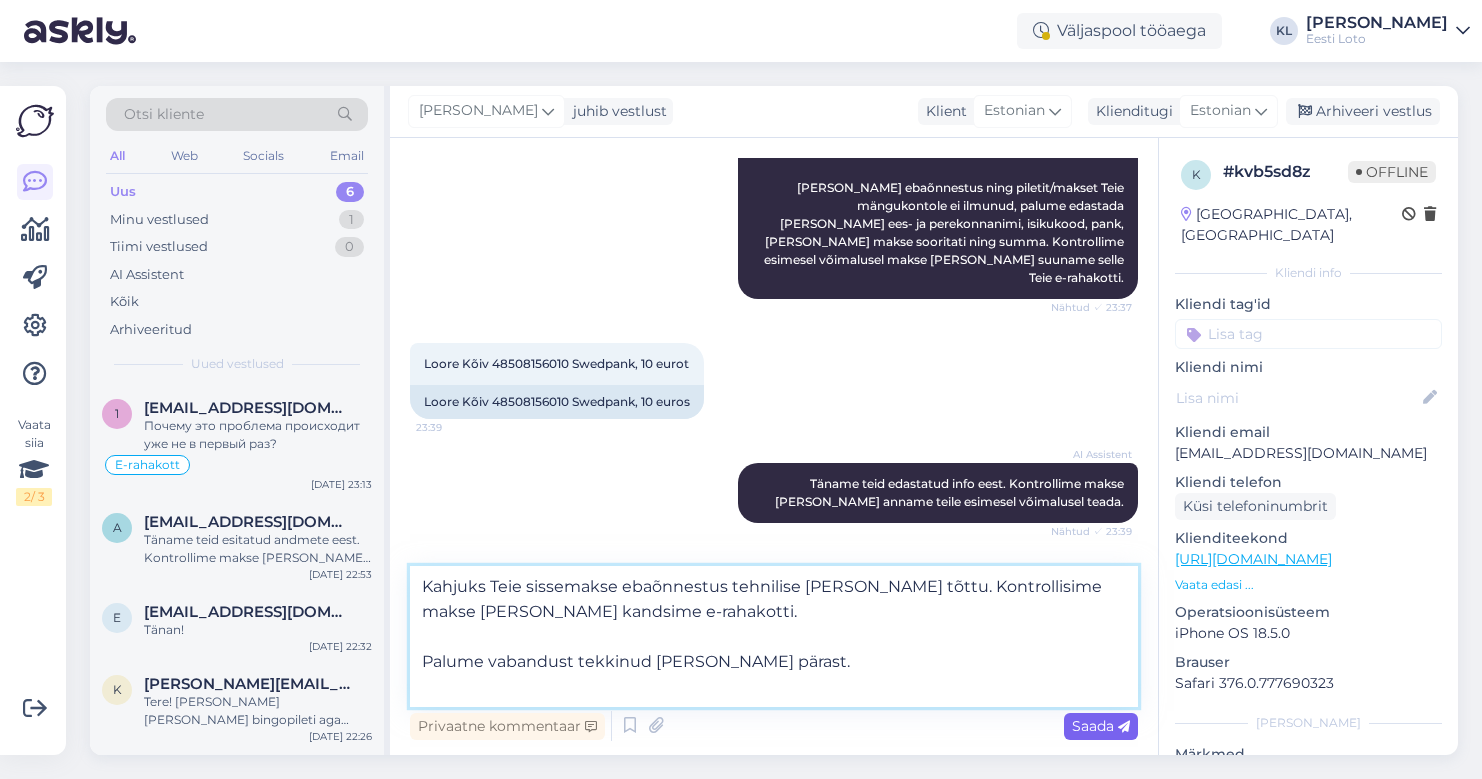 type on "Kahjuks Teie sissemakse ebaõnnestus tehnilise [PERSON_NAME] tõttu. Kontrollisime makse [PERSON_NAME] kandsime e-rahakotti.
Palume vabandust tekkinud [PERSON_NAME] pärast." 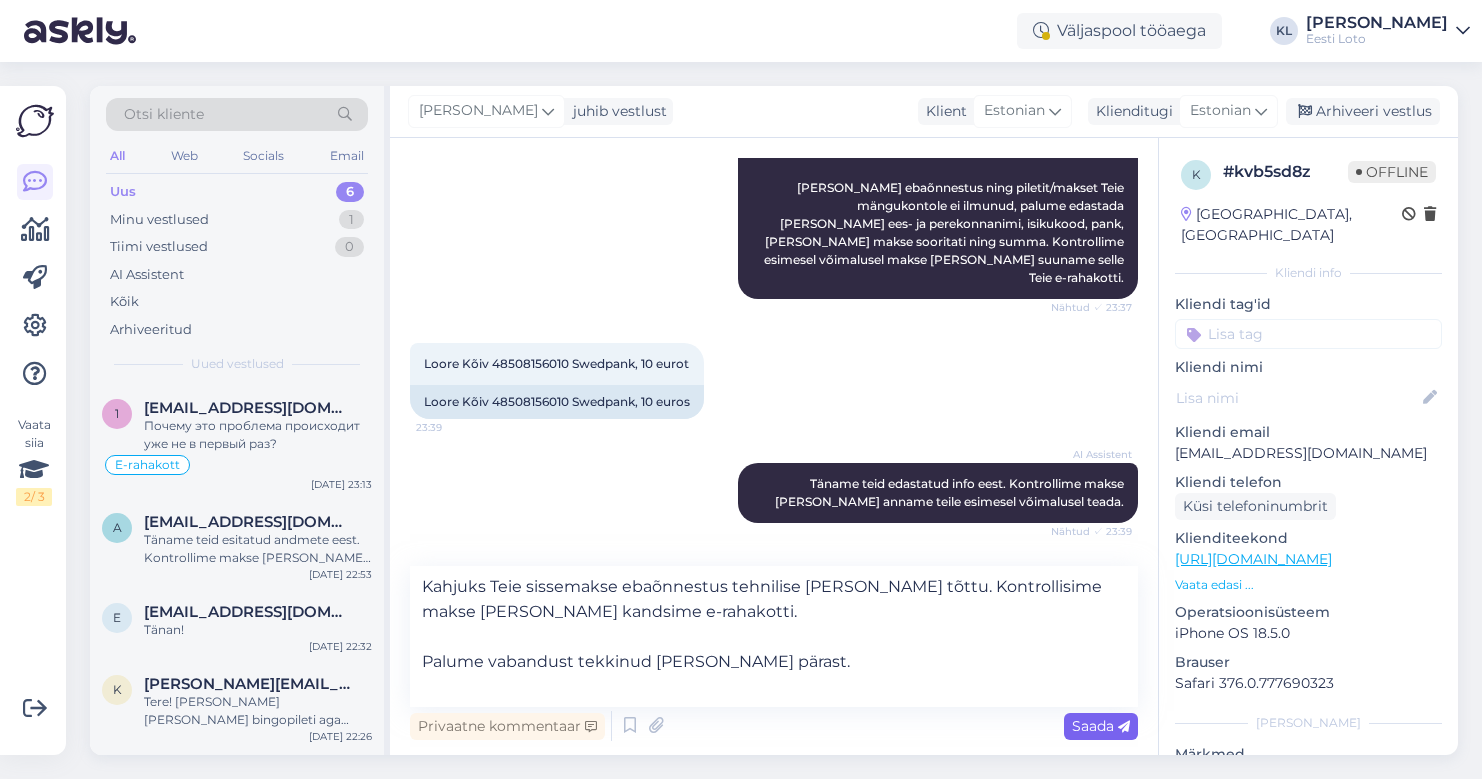 click on "Saada" at bounding box center [1101, 726] 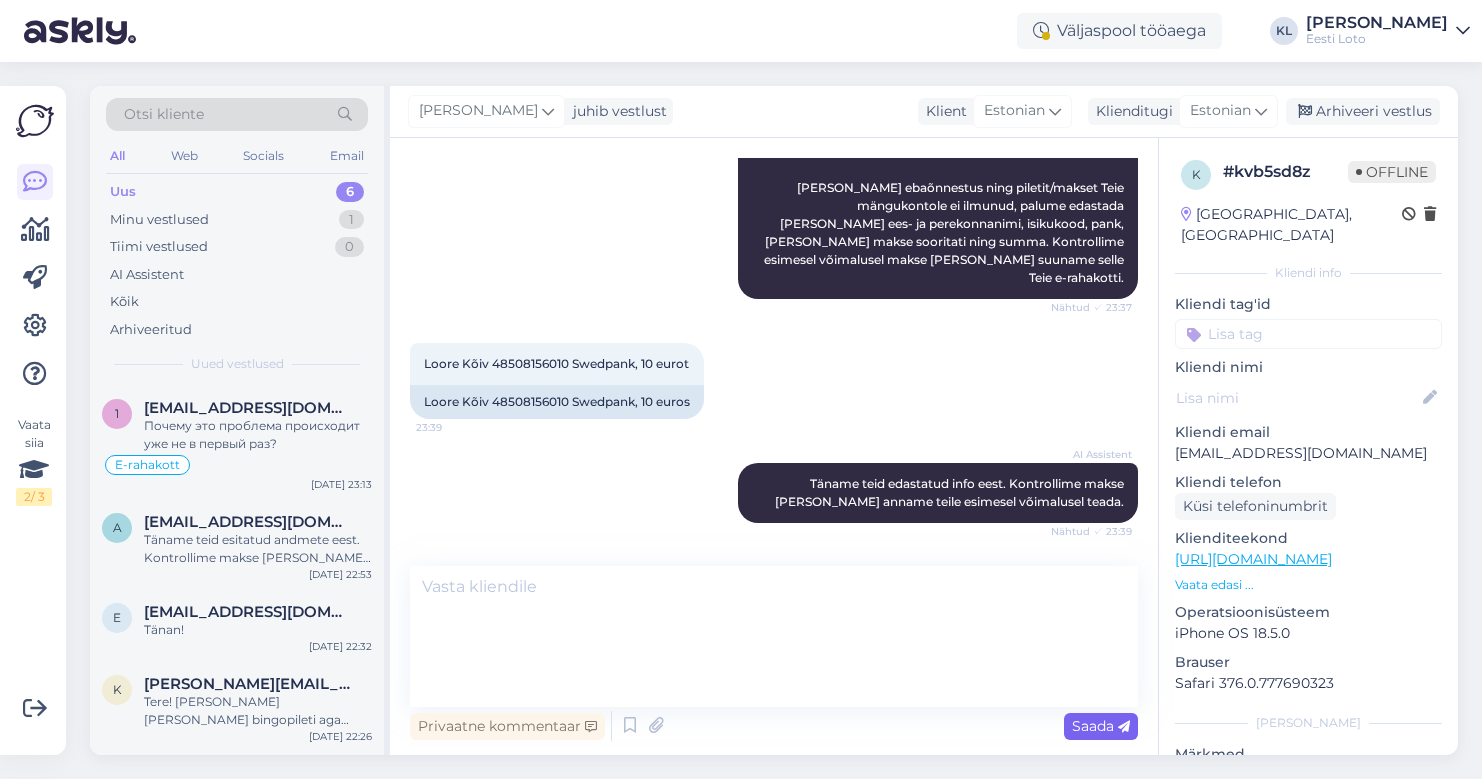 scroll, scrollTop: 471, scrollLeft: 0, axis: vertical 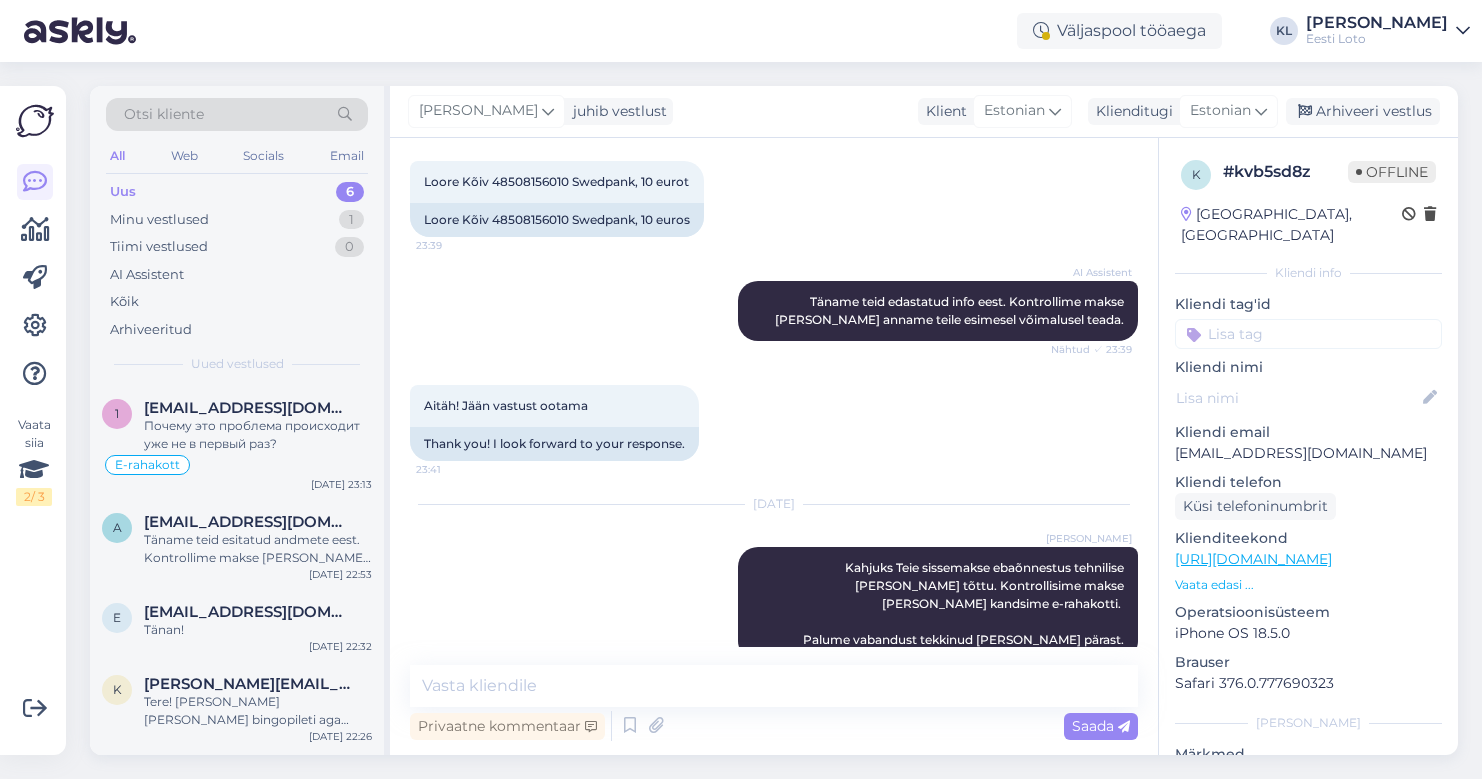 click at bounding box center [1308, 334] 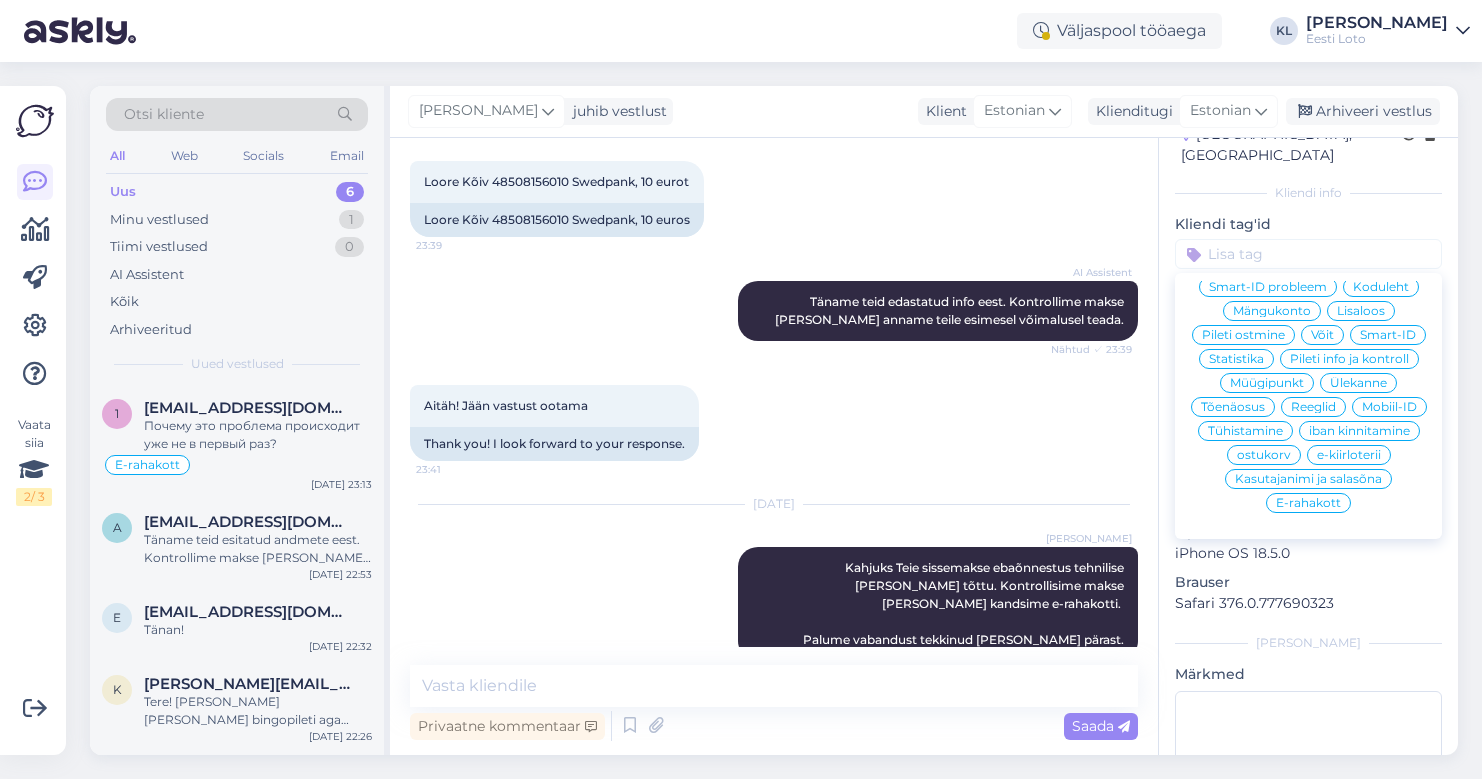 scroll, scrollTop: 82, scrollLeft: 0, axis: vertical 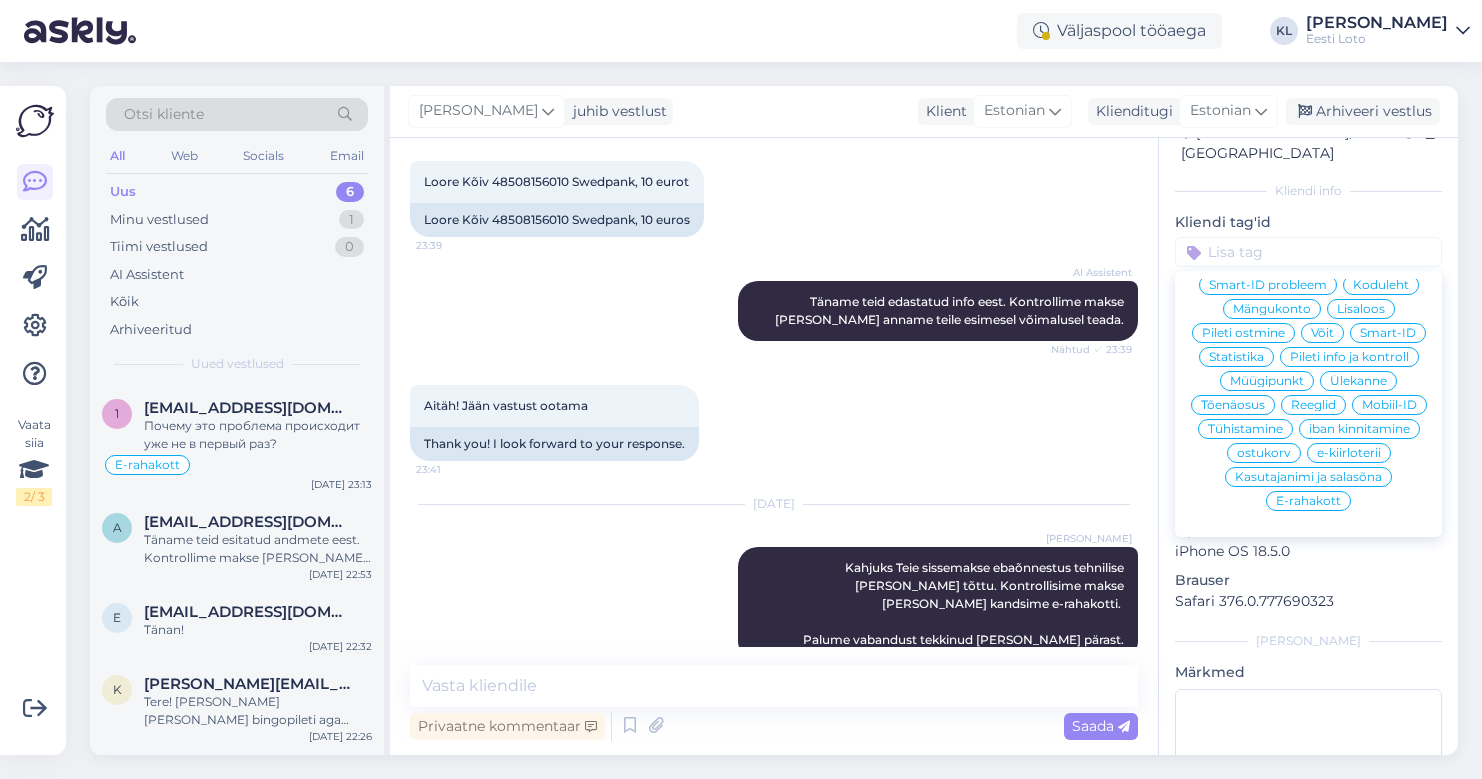 click on "E-rahakott" at bounding box center [1308, 501] 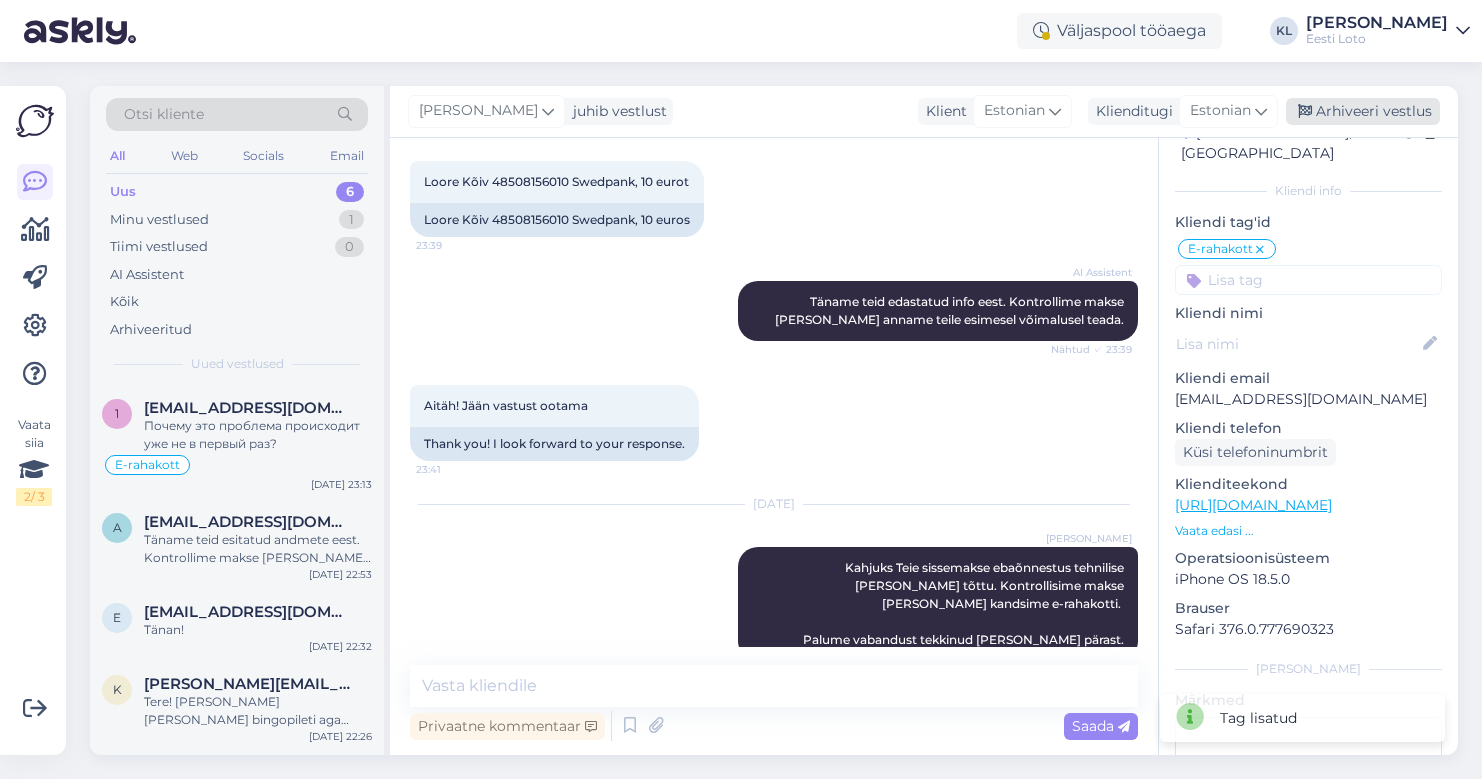 click on "Arhiveeri vestlus" at bounding box center [1363, 111] 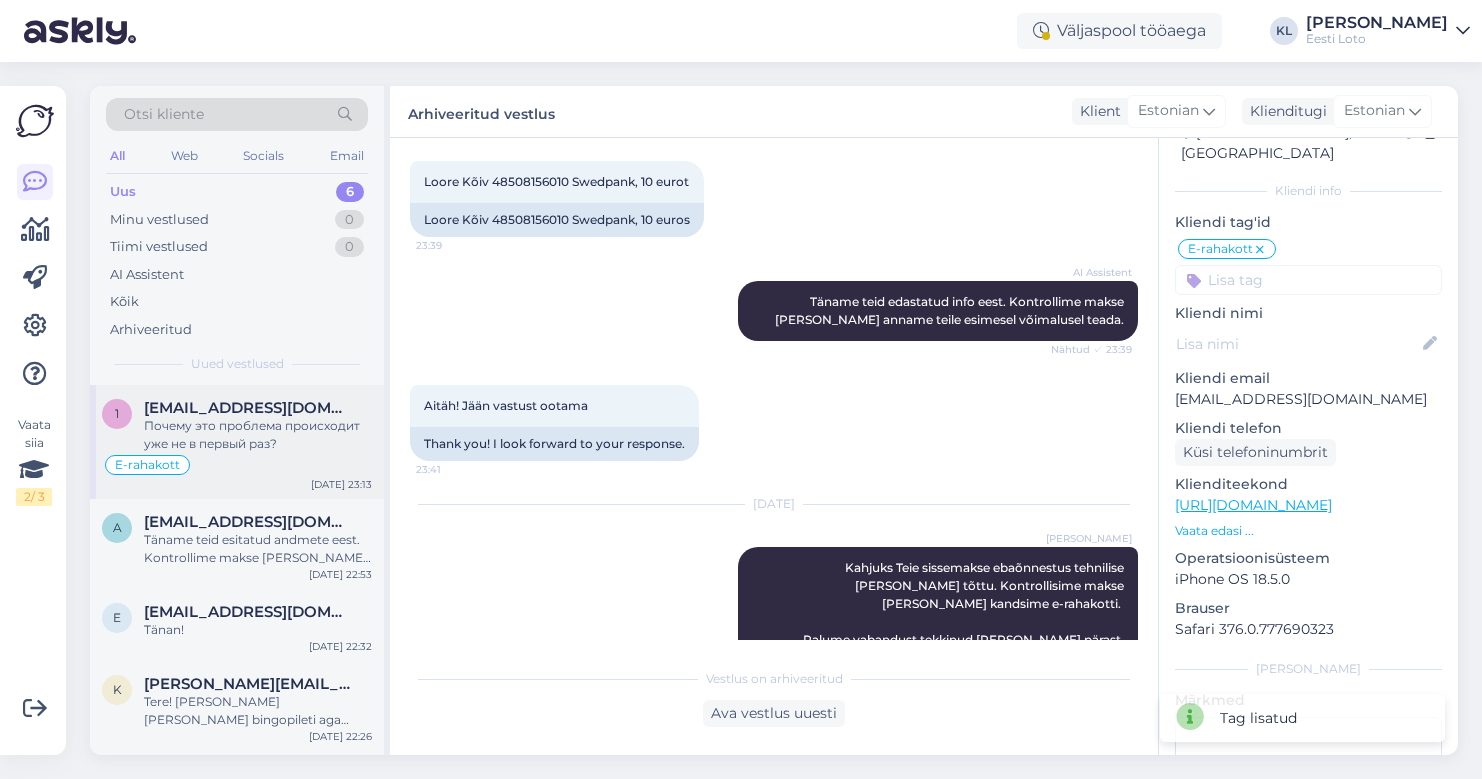 click on "[EMAIL_ADDRESS][DOMAIN_NAME]" at bounding box center (248, 408) 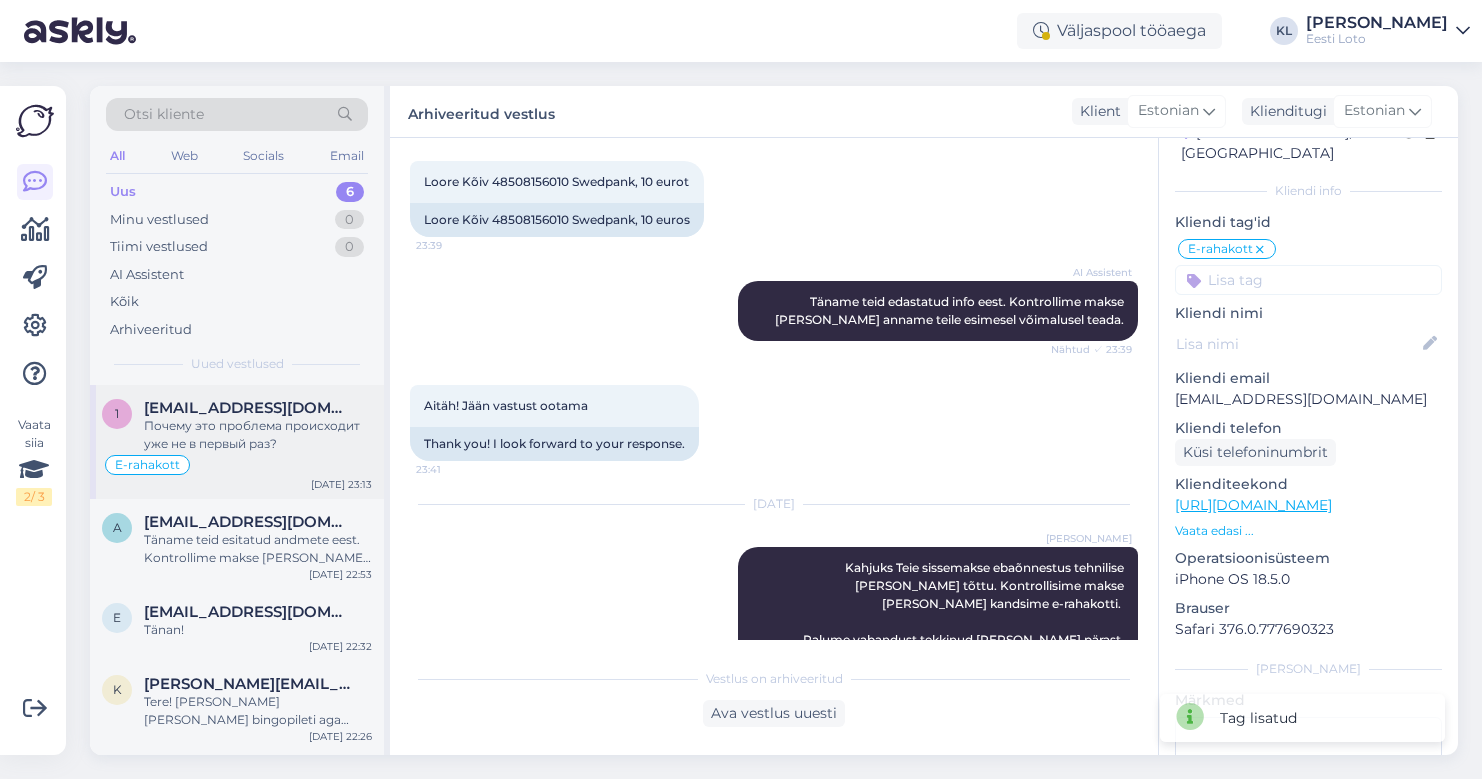 scroll, scrollTop: 1992, scrollLeft: 0, axis: vertical 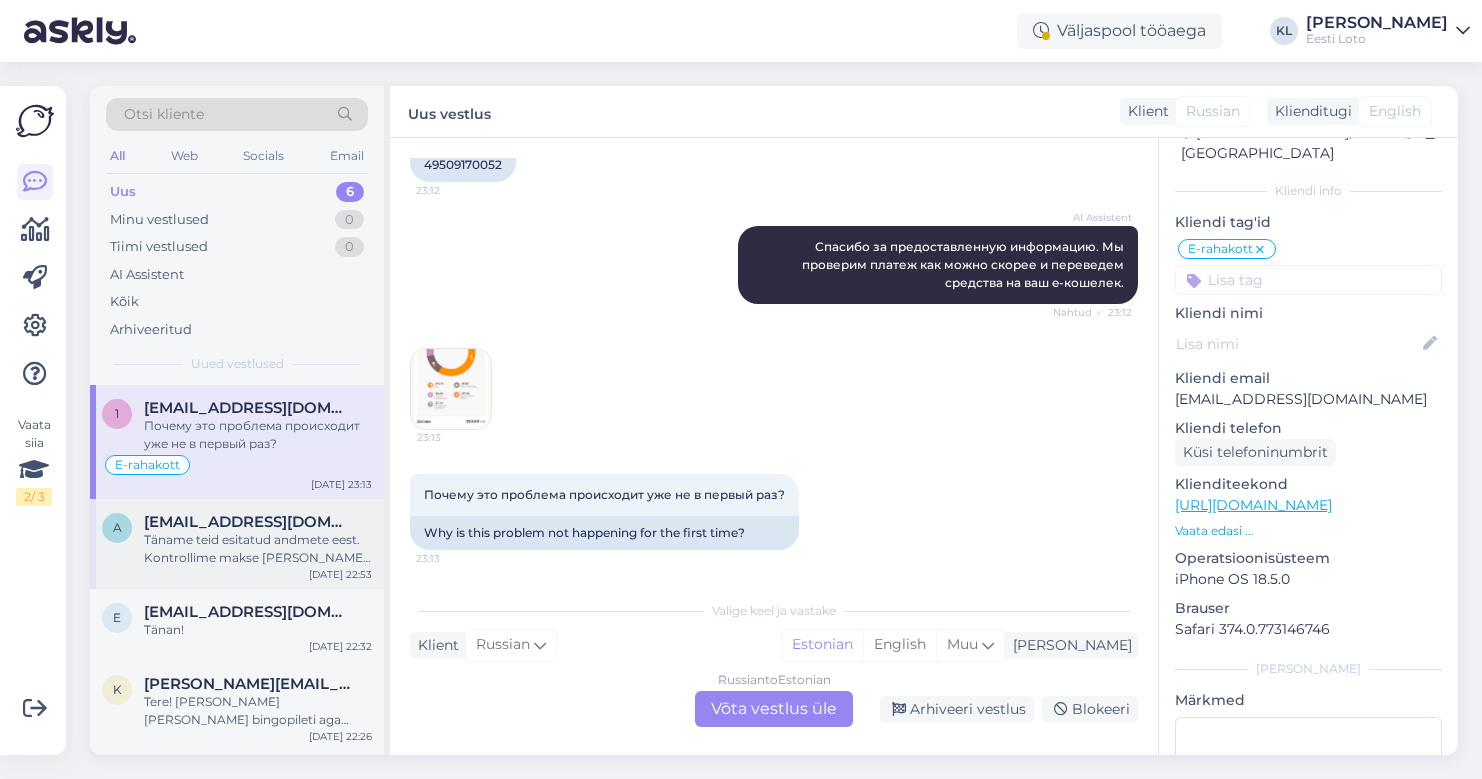 click on "Täname teid esitatud andmete eest. Kontrollime makse [PERSON_NAME] suuname selle esimesel võimalusel teie e-rahakotti." at bounding box center (258, 549) 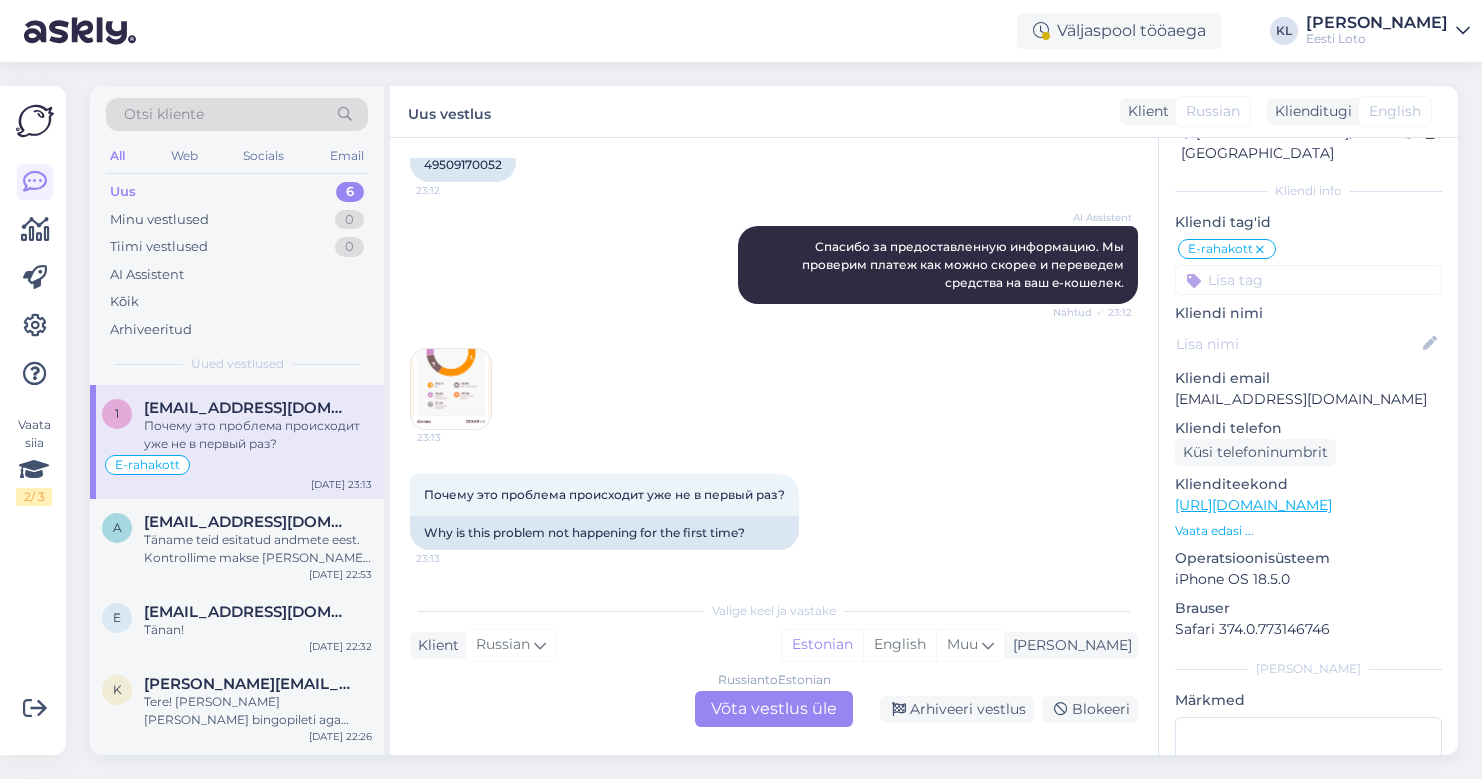 scroll, scrollTop: 244, scrollLeft: 0, axis: vertical 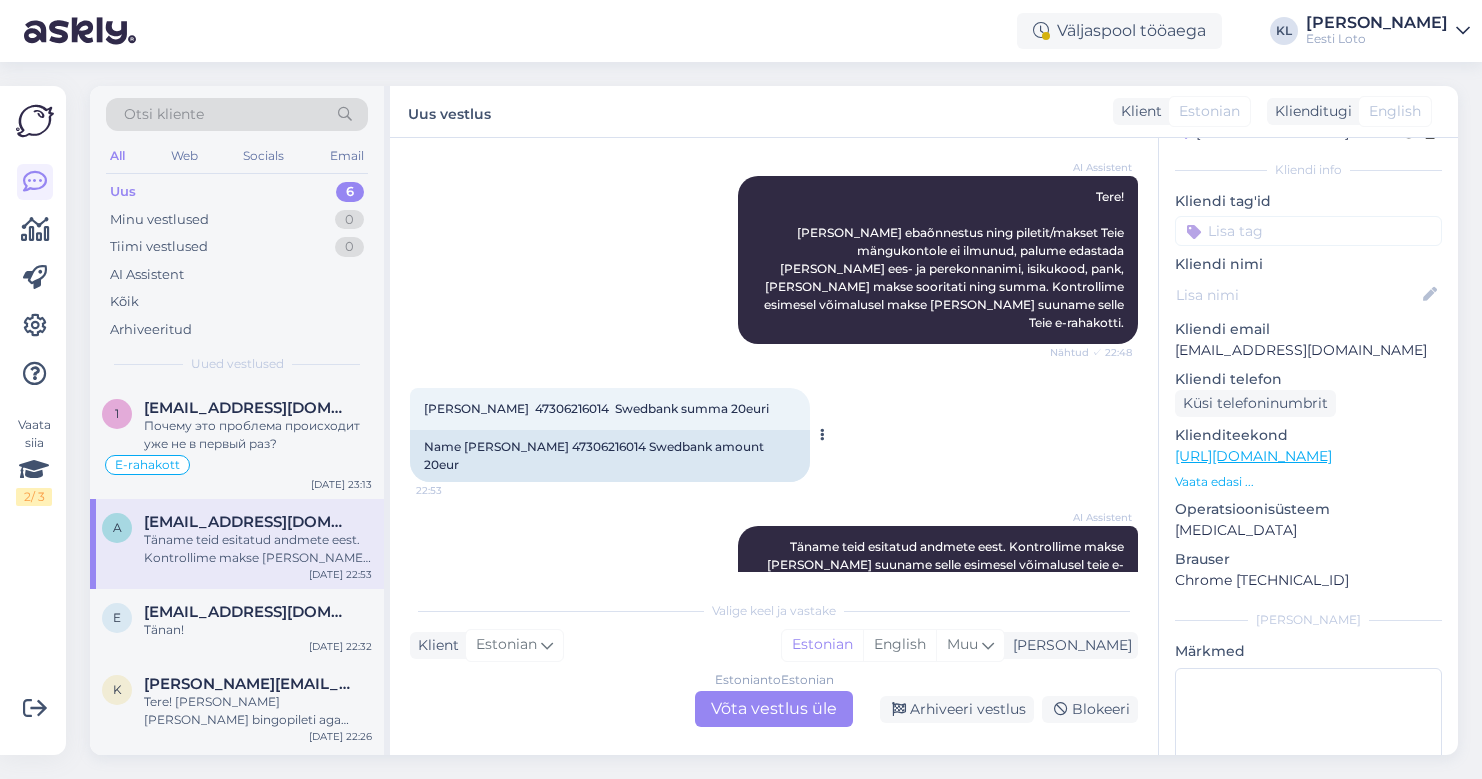 click on "[PERSON_NAME]  47306216014  Swedbank summa 20euri" at bounding box center (596, 408) 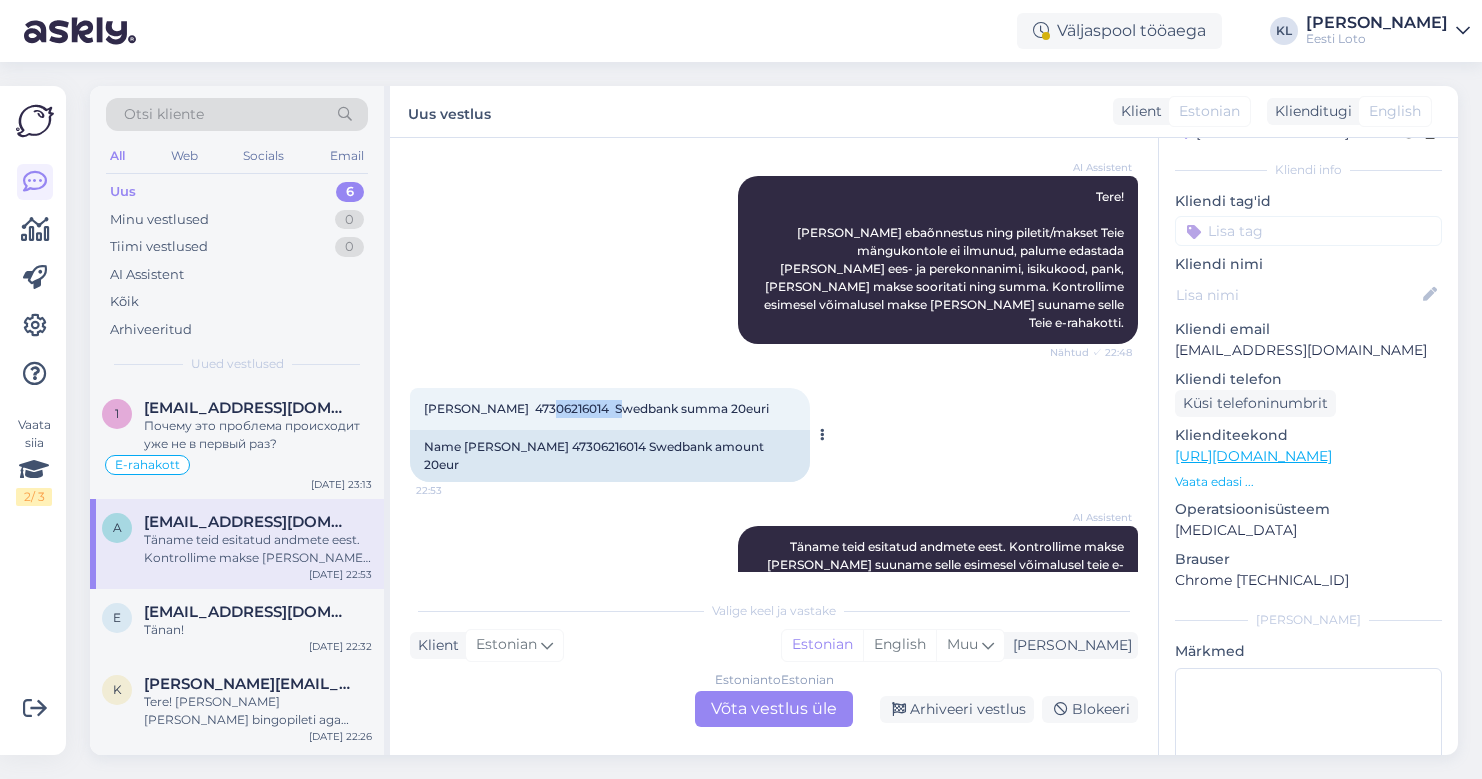click on "[PERSON_NAME]  47306216014  Swedbank summa 20euri" at bounding box center (596, 408) 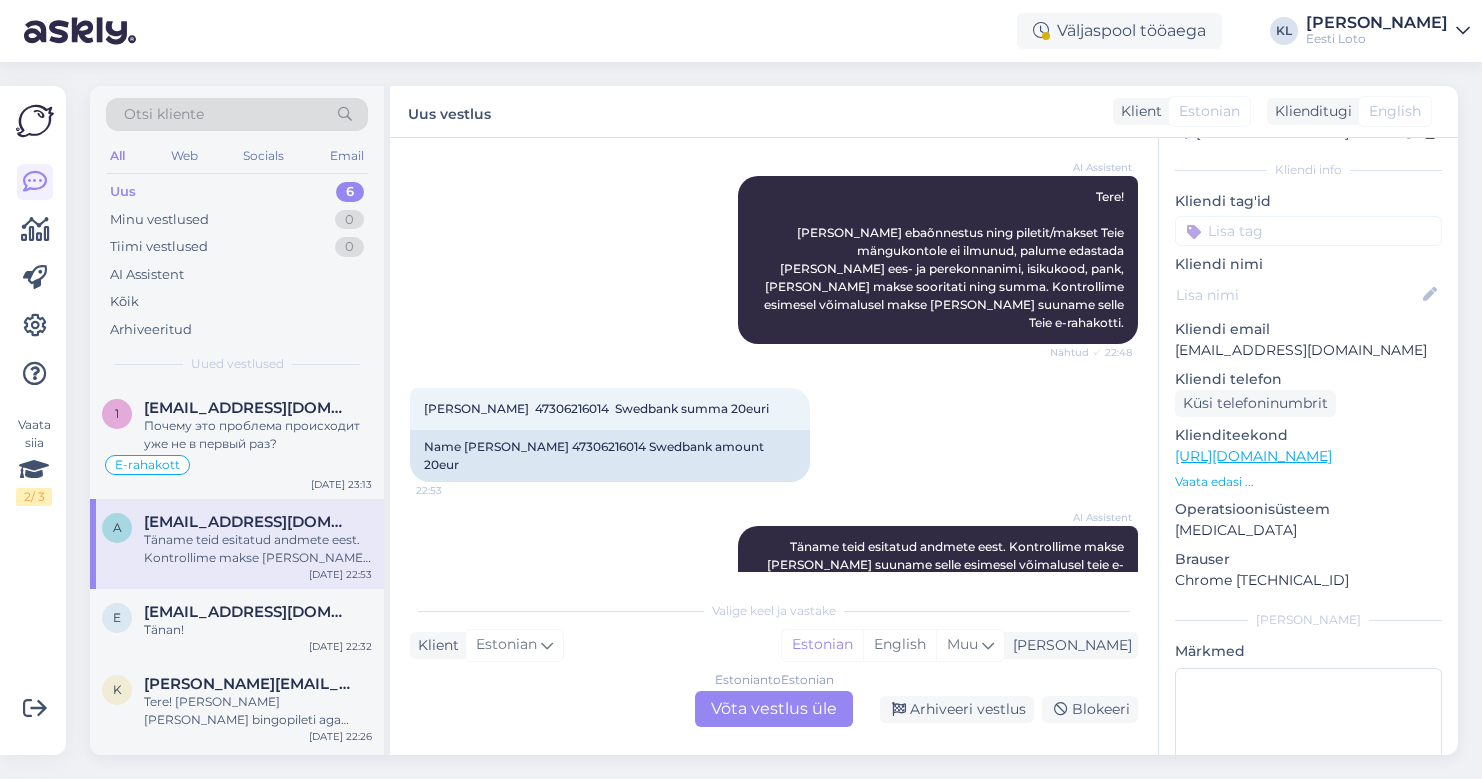 click on "Estonian  to  Estonian Võta vestlus üle" at bounding box center (774, 709) 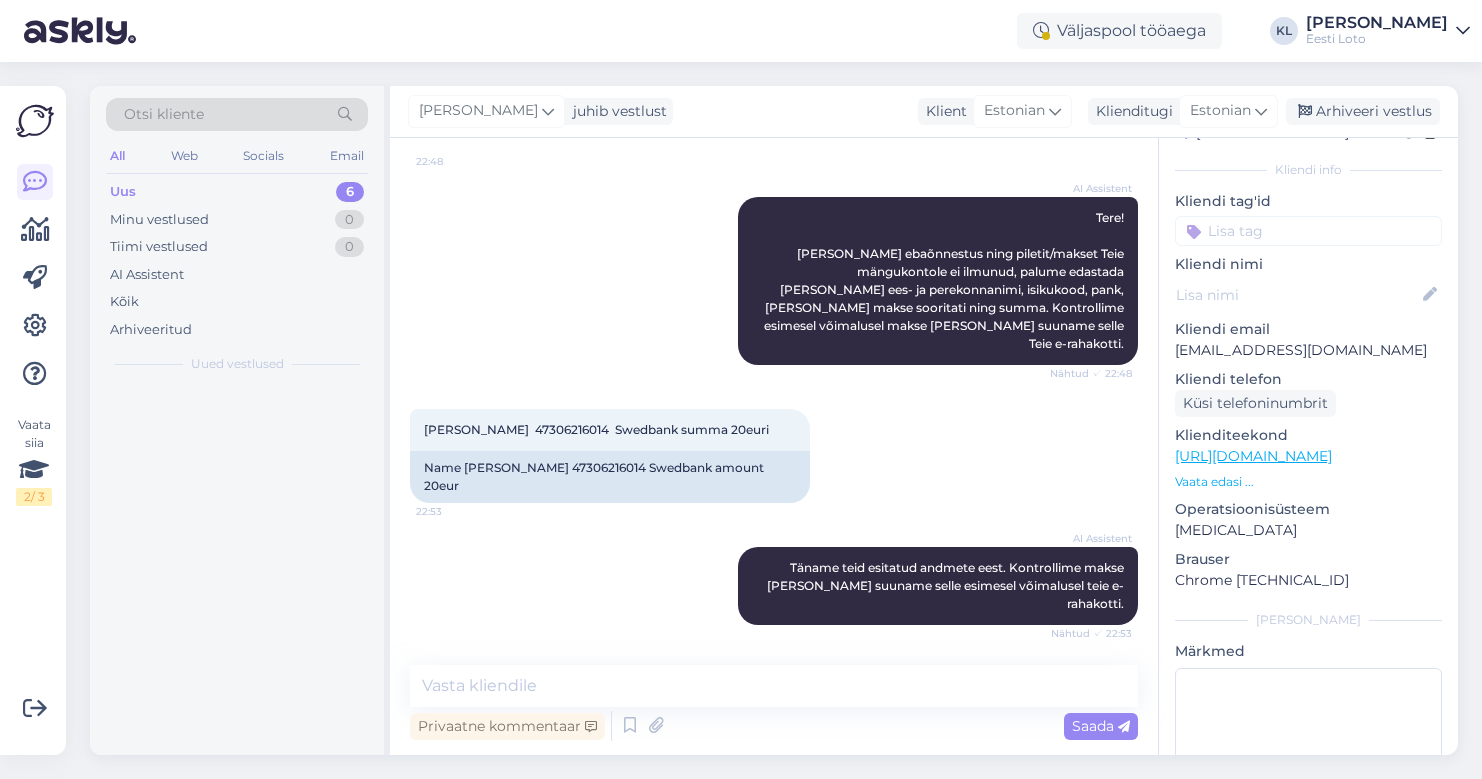 scroll, scrollTop: 169, scrollLeft: 0, axis: vertical 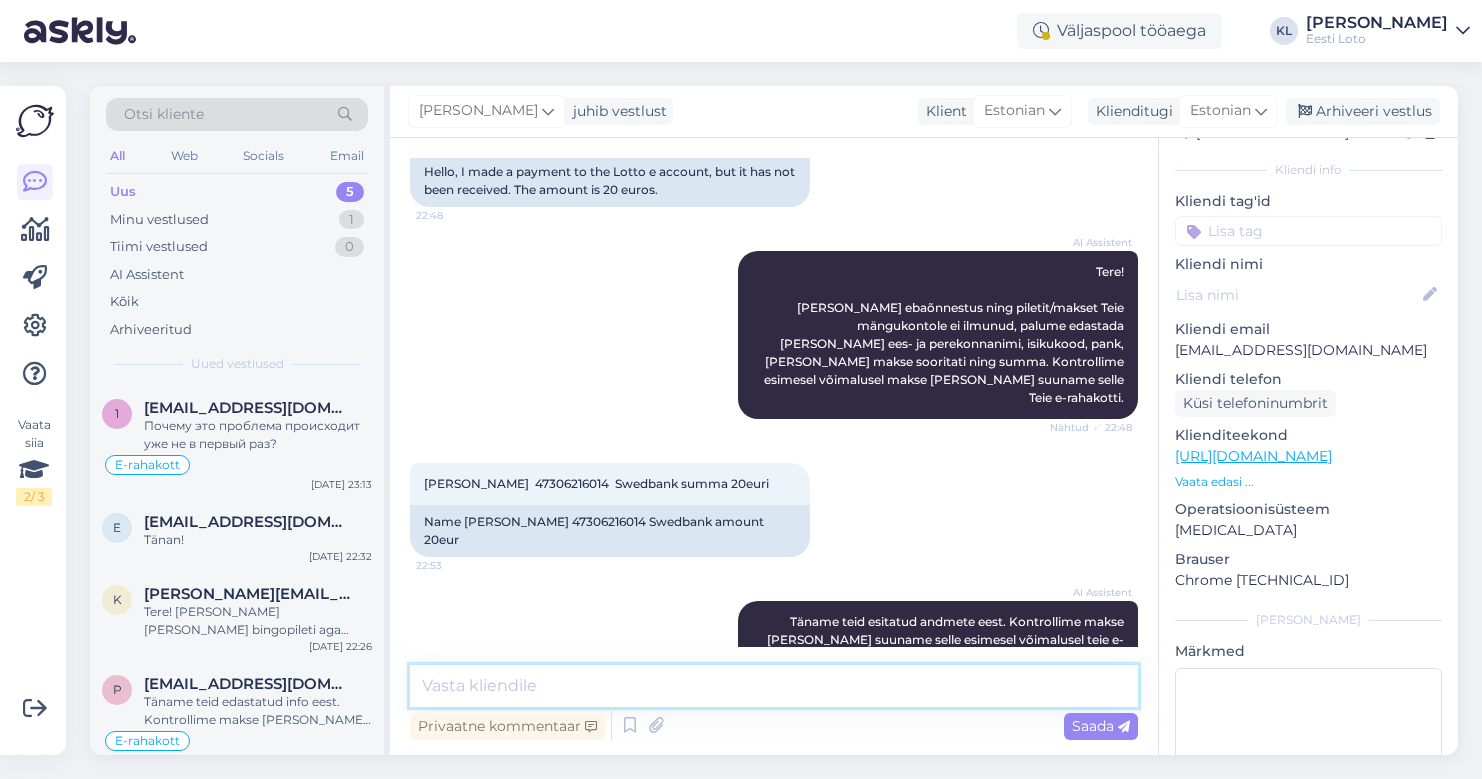 click at bounding box center [774, 686] 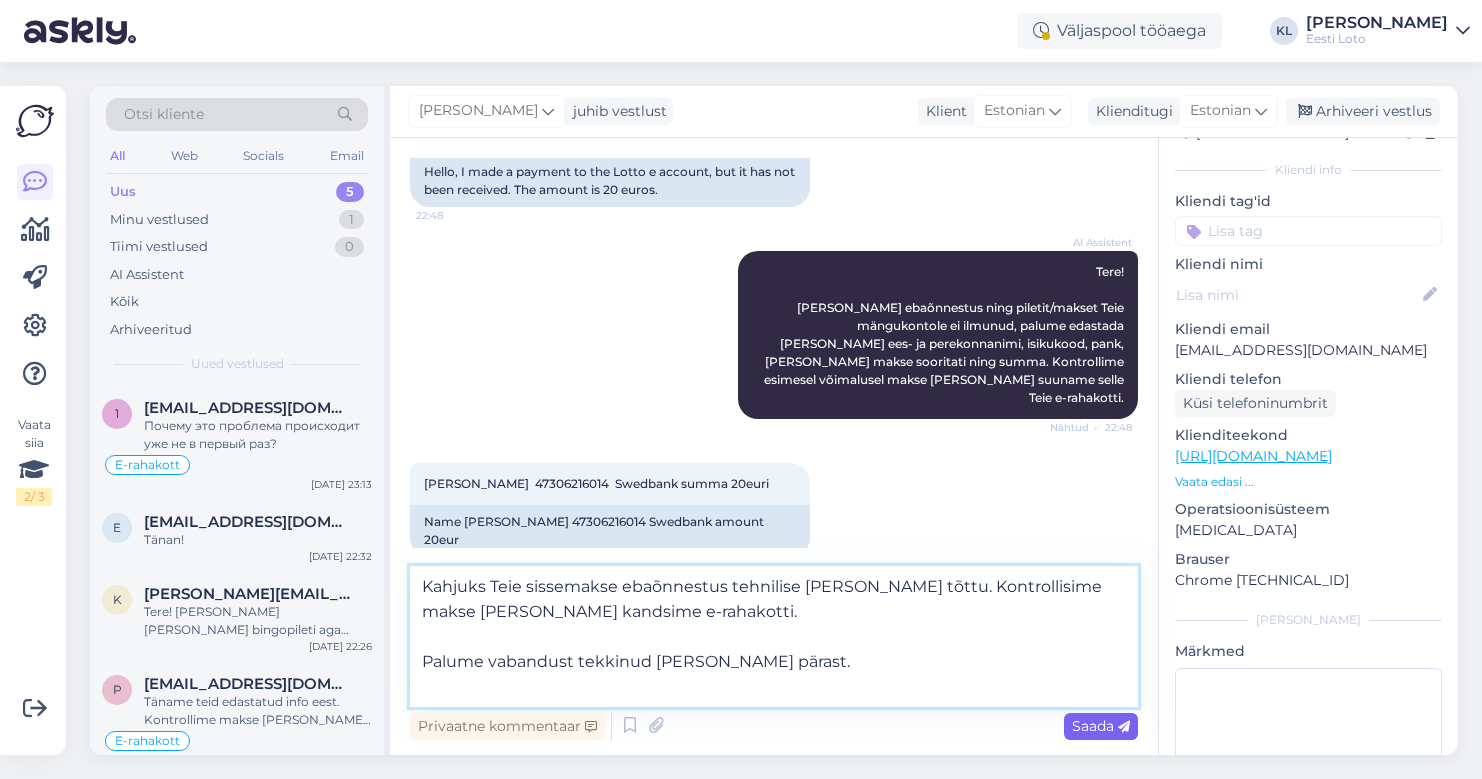type on "Kahjuks Teie sissemakse ebaõnnestus tehnilise [PERSON_NAME] tõttu. Kontrollisime makse [PERSON_NAME] kandsime e-rahakotti.
Palume vabandust tekkinud [PERSON_NAME] pärast." 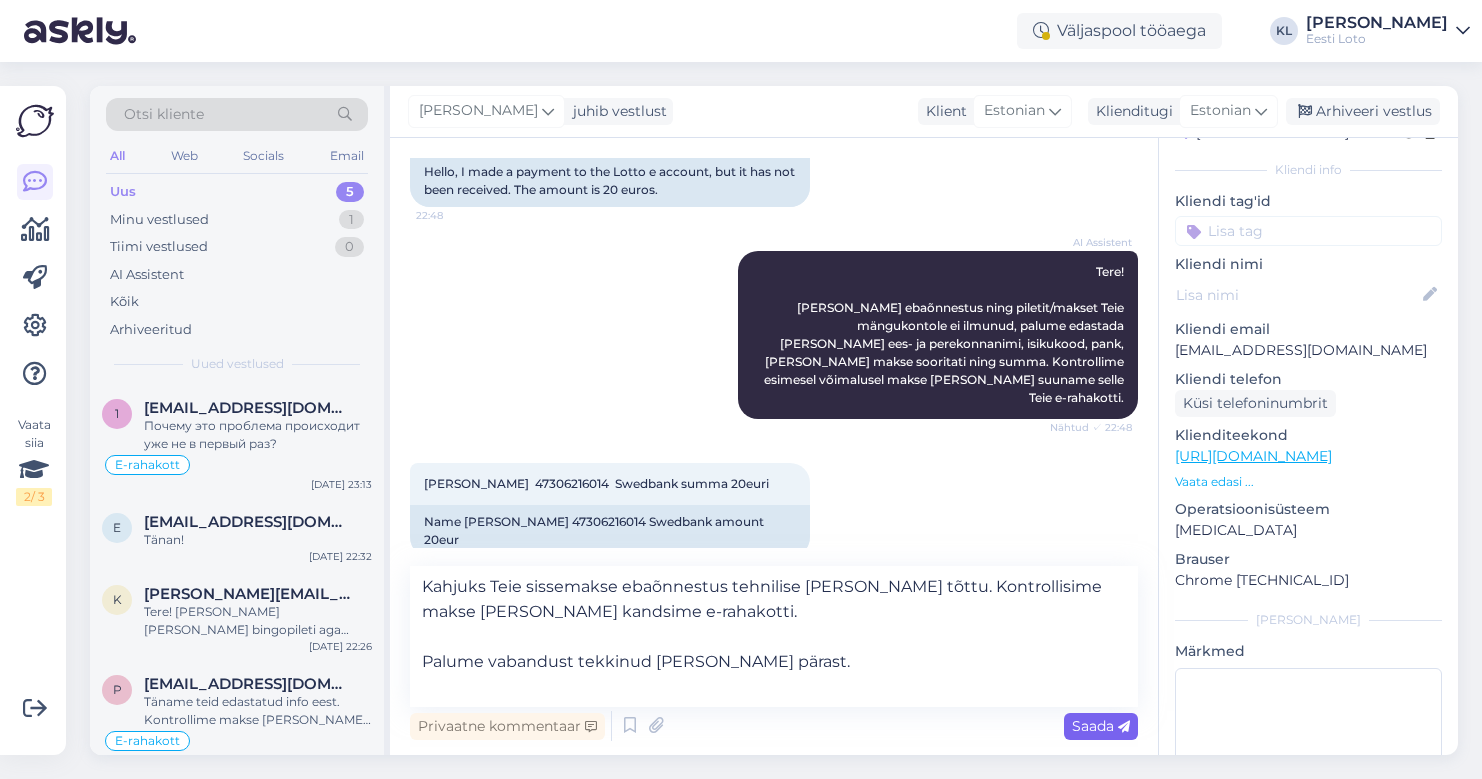 click on "Saada" at bounding box center [1101, 726] 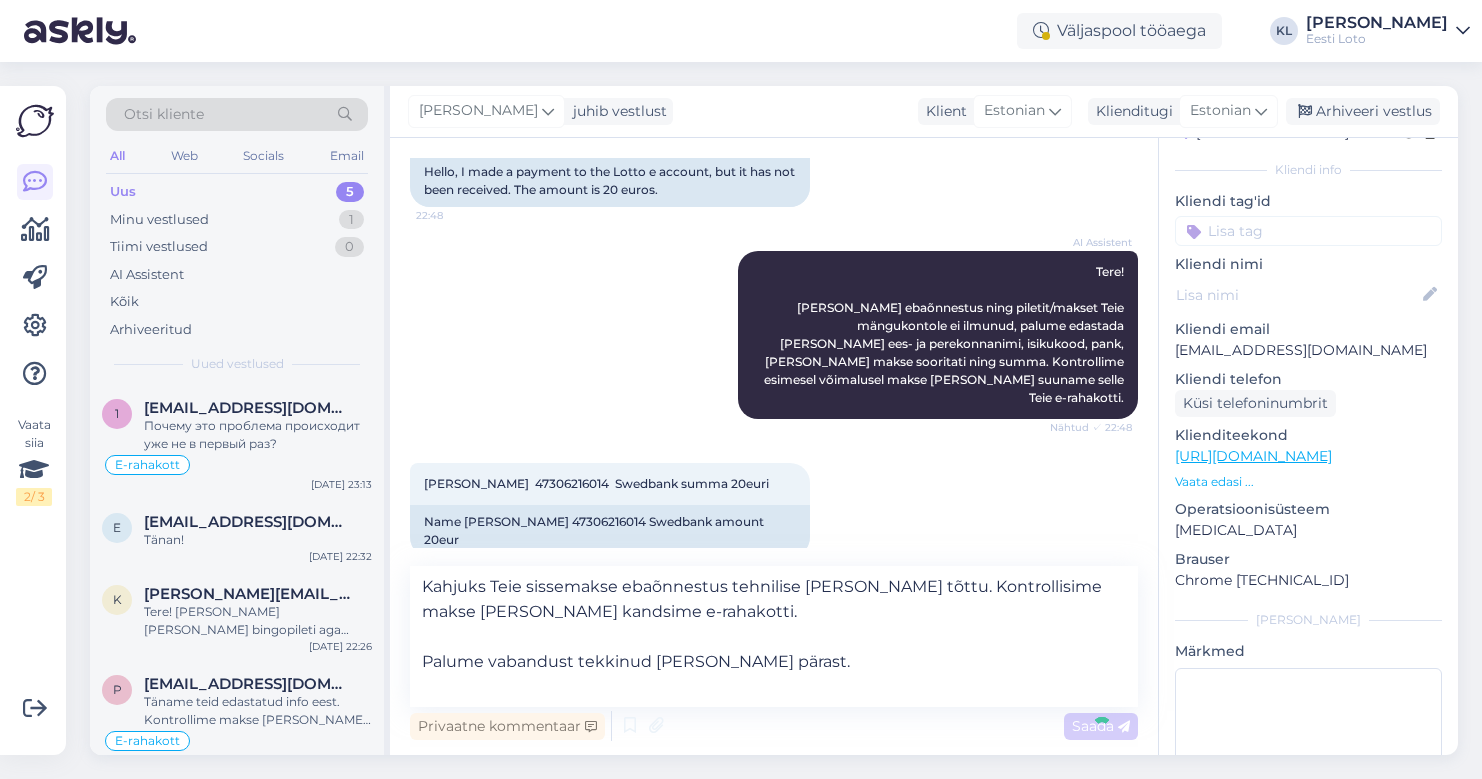 type 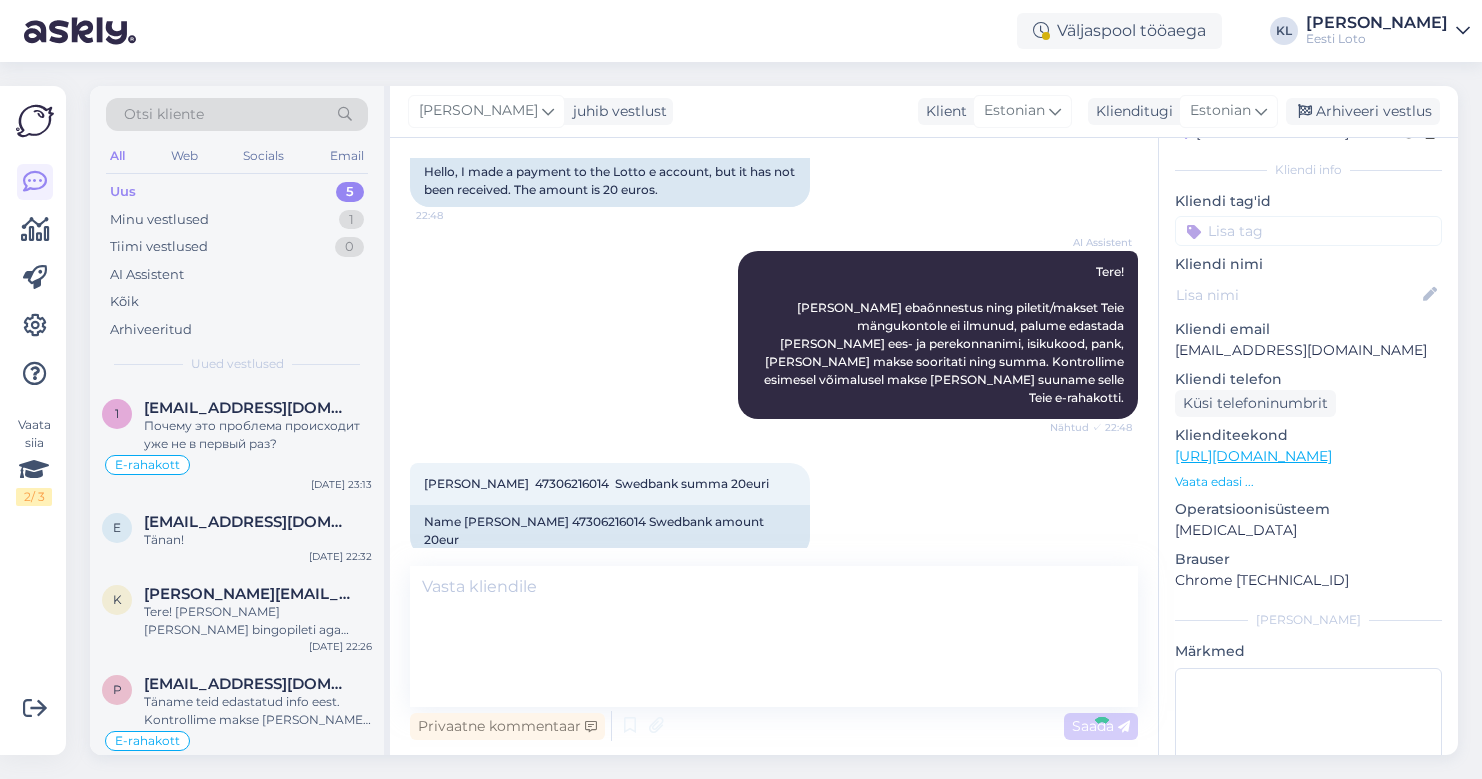 scroll, scrollTop: 351, scrollLeft: 0, axis: vertical 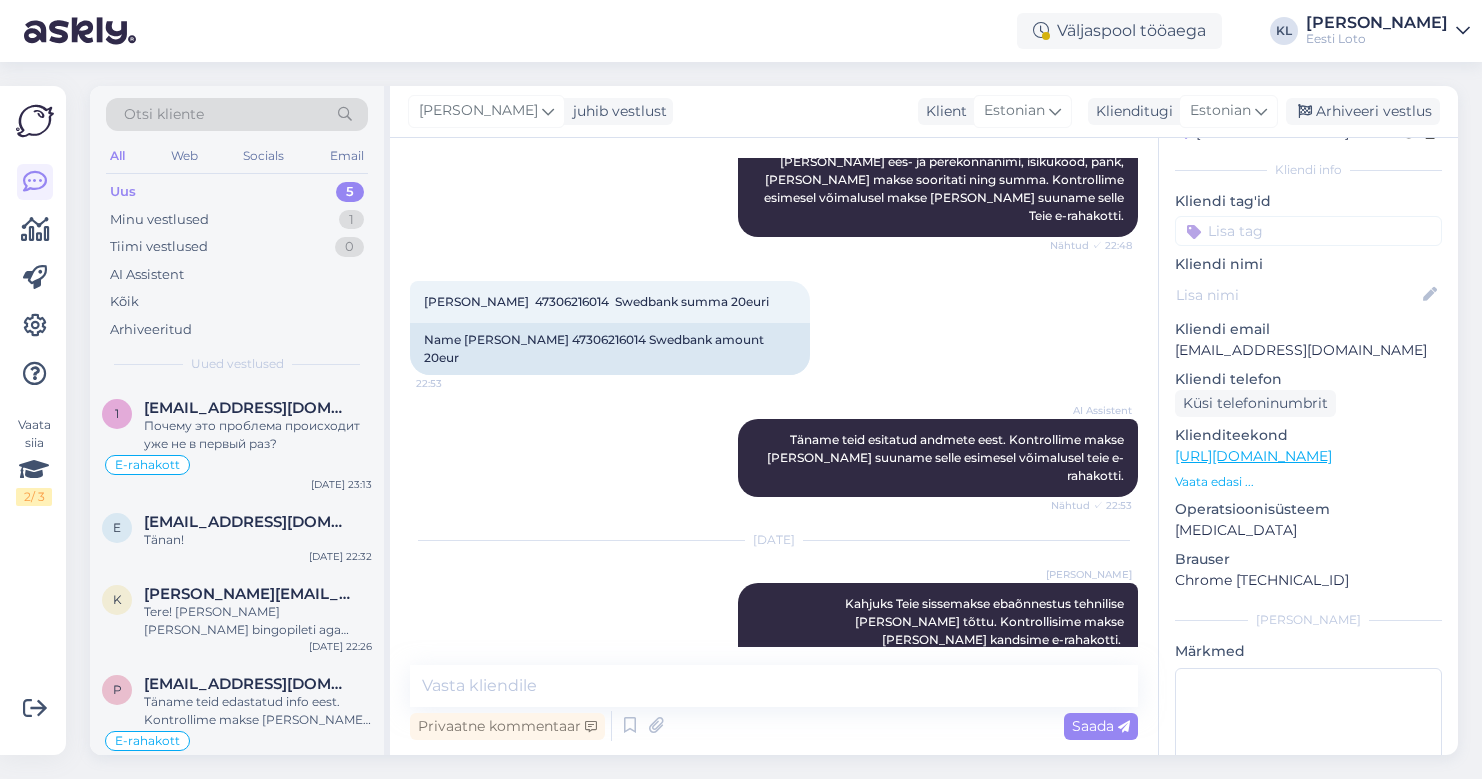 click at bounding box center (1308, 231) 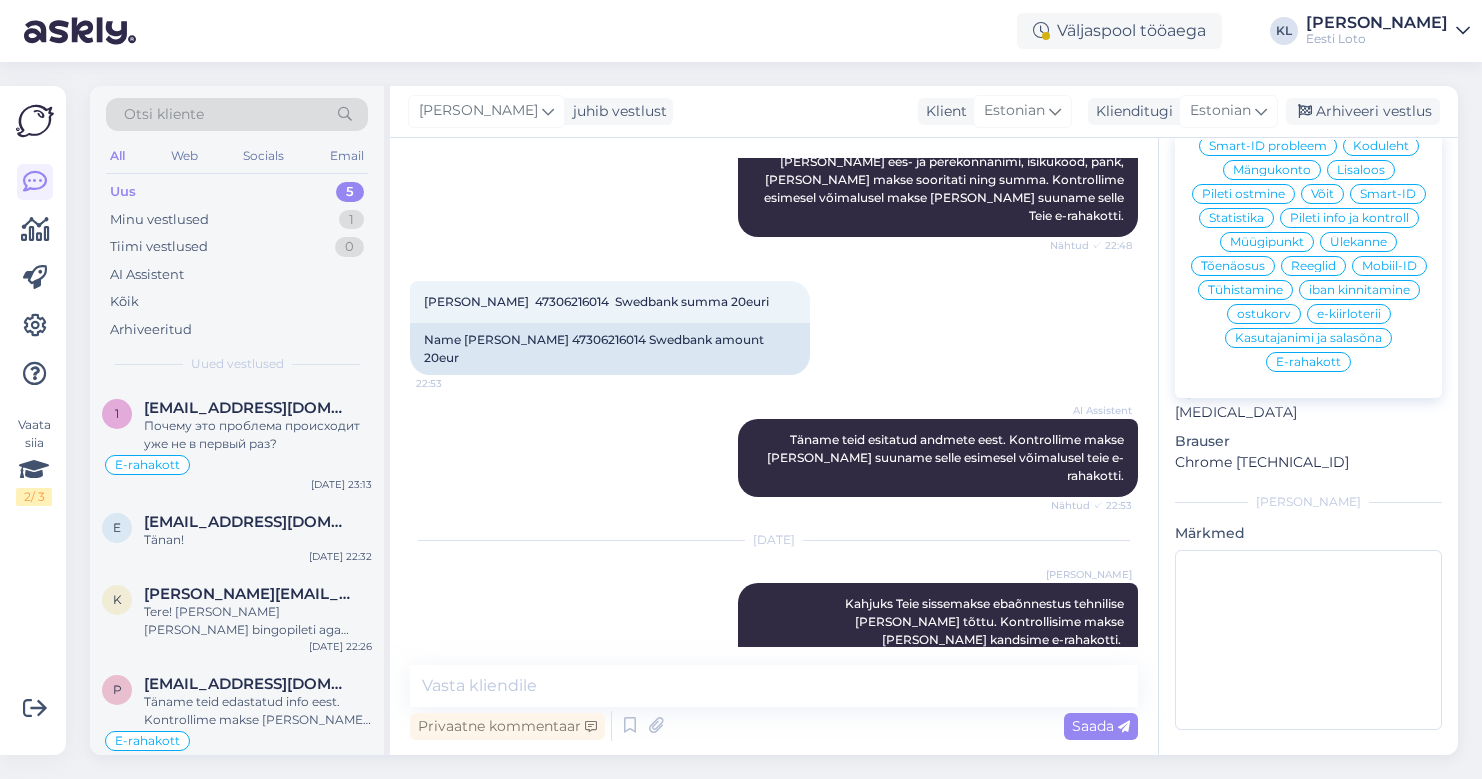 scroll, scrollTop: 207, scrollLeft: 0, axis: vertical 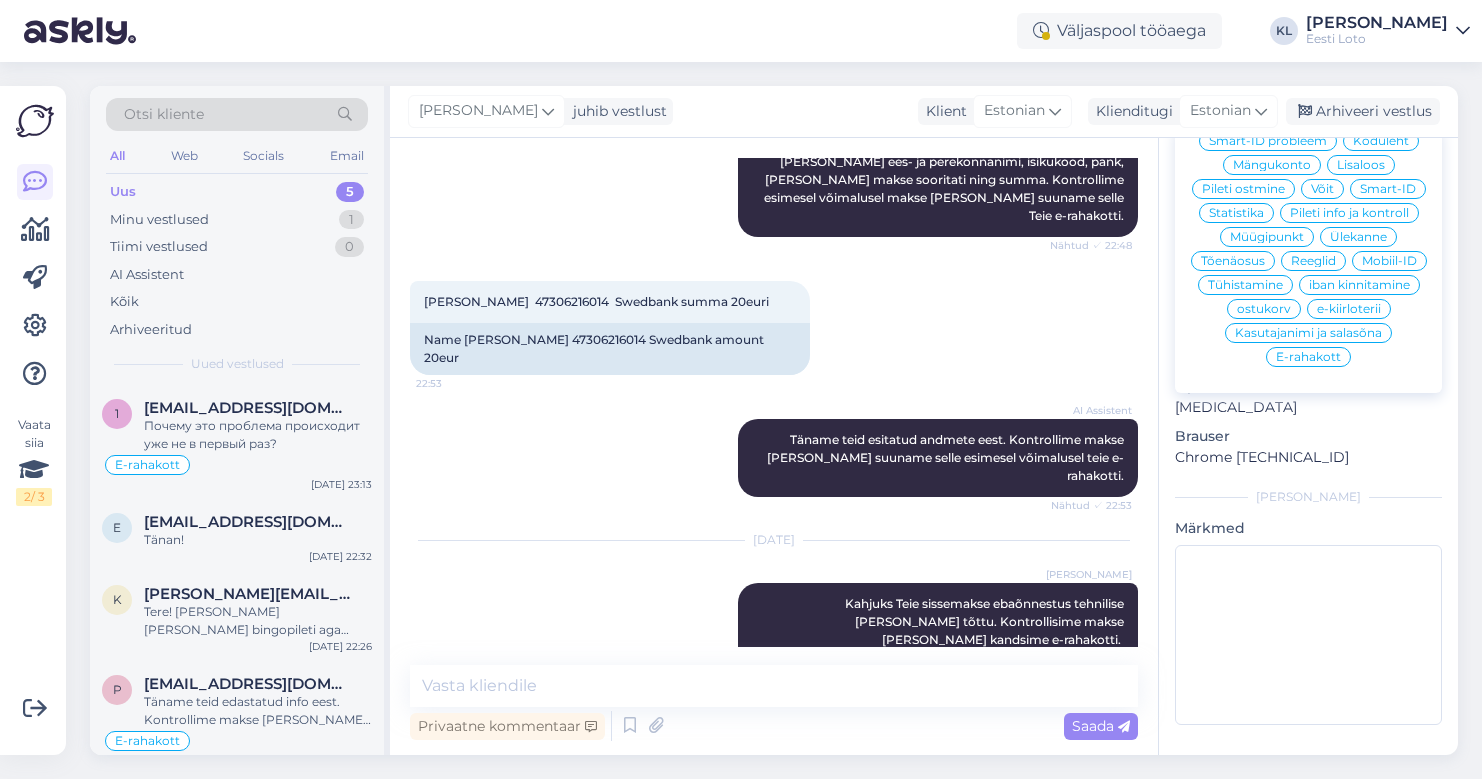 click on "E-rahakott" at bounding box center (1308, 357) 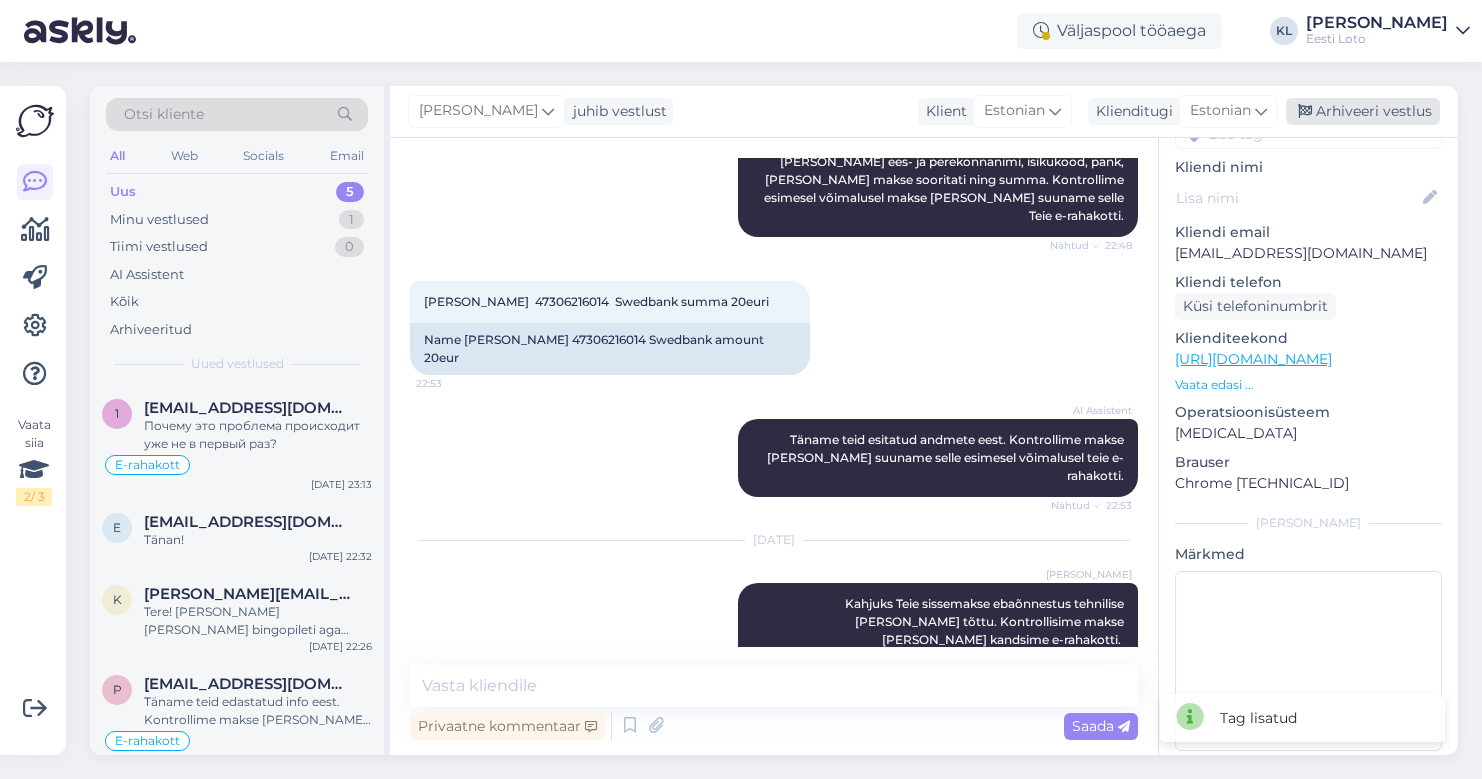 click on "Arhiveeri vestlus" at bounding box center [1363, 111] 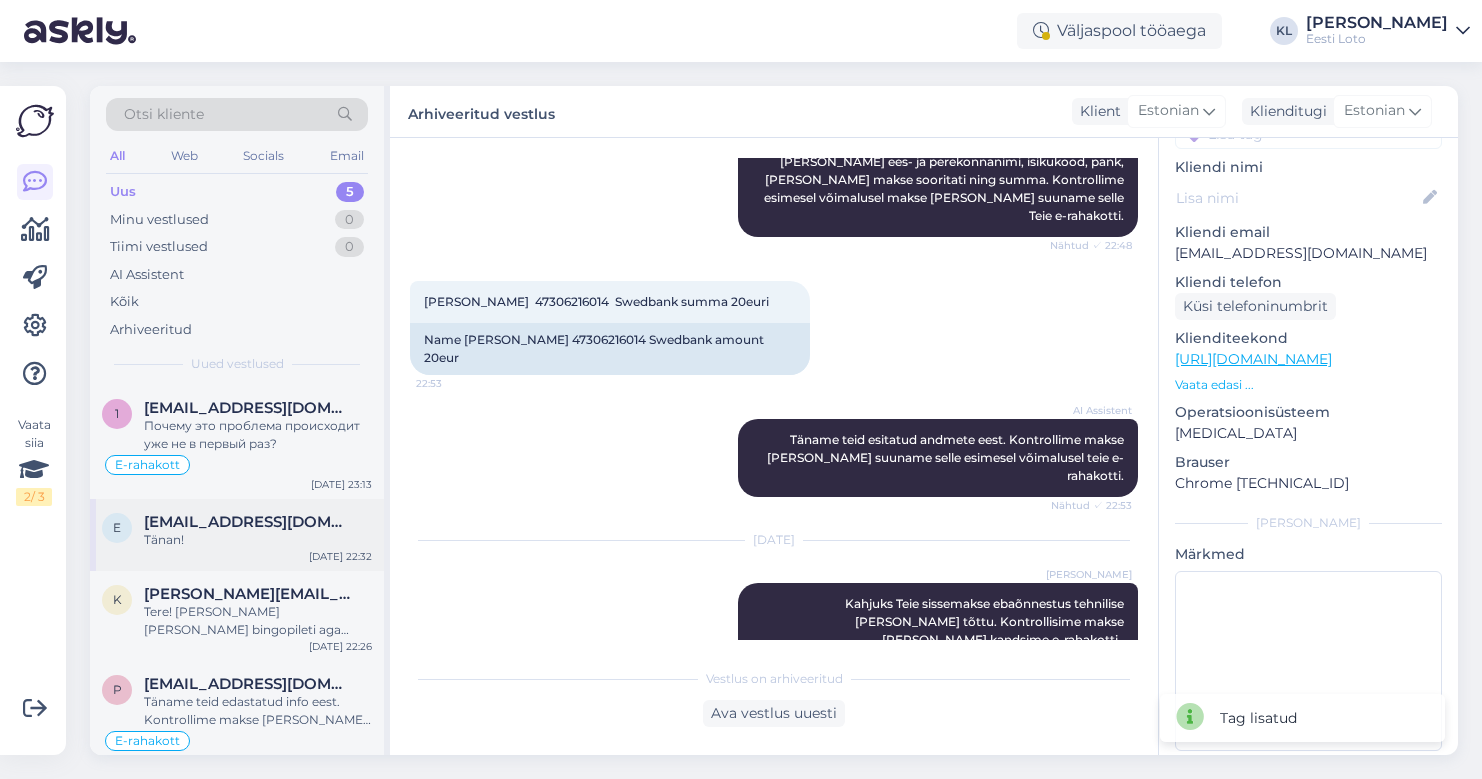 click on "e [EMAIL_ADDRESS][DOMAIN_NAME] Tänan! [DATE] 22:32" at bounding box center (237, 535) 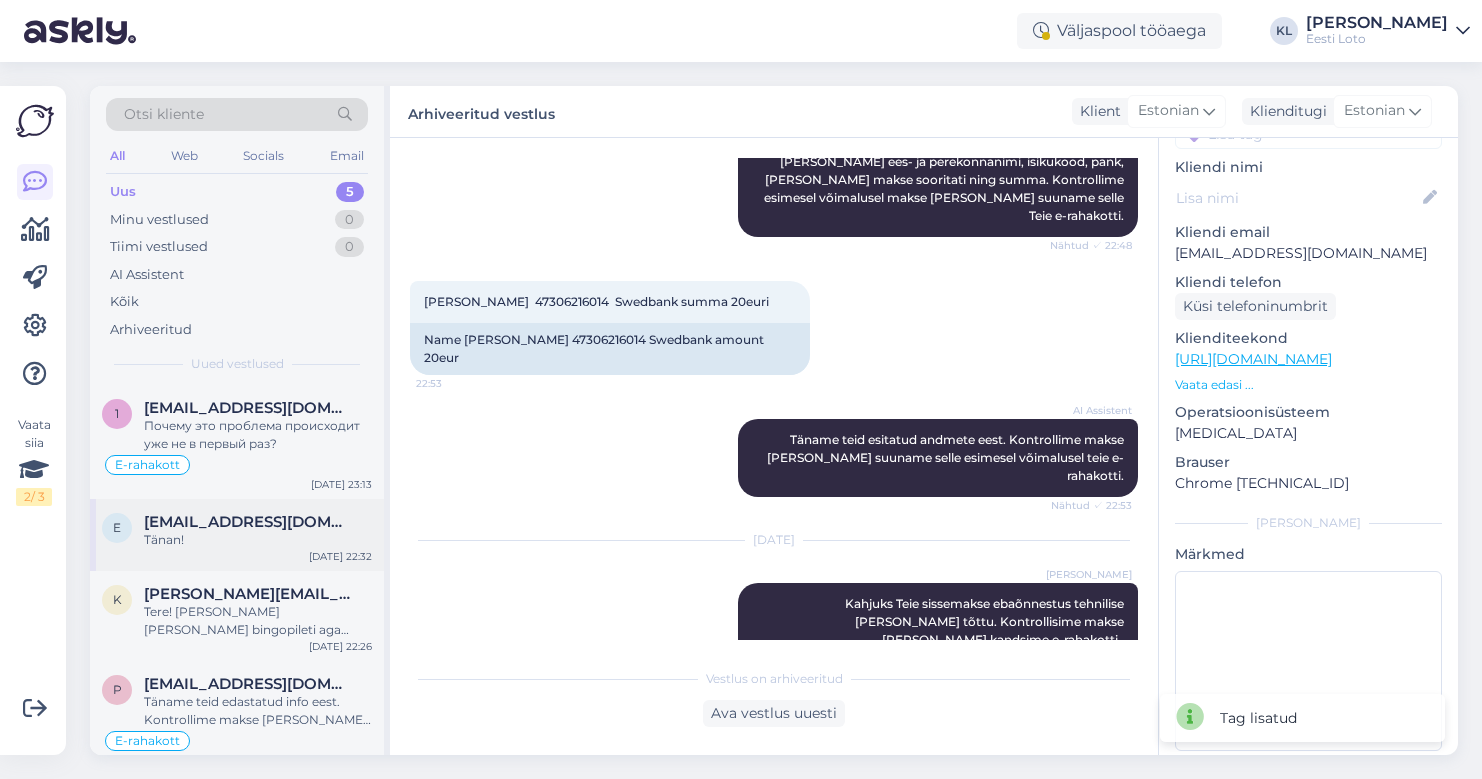 scroll, scrollTop: 534, scrollLeft: 0, axis: vertical 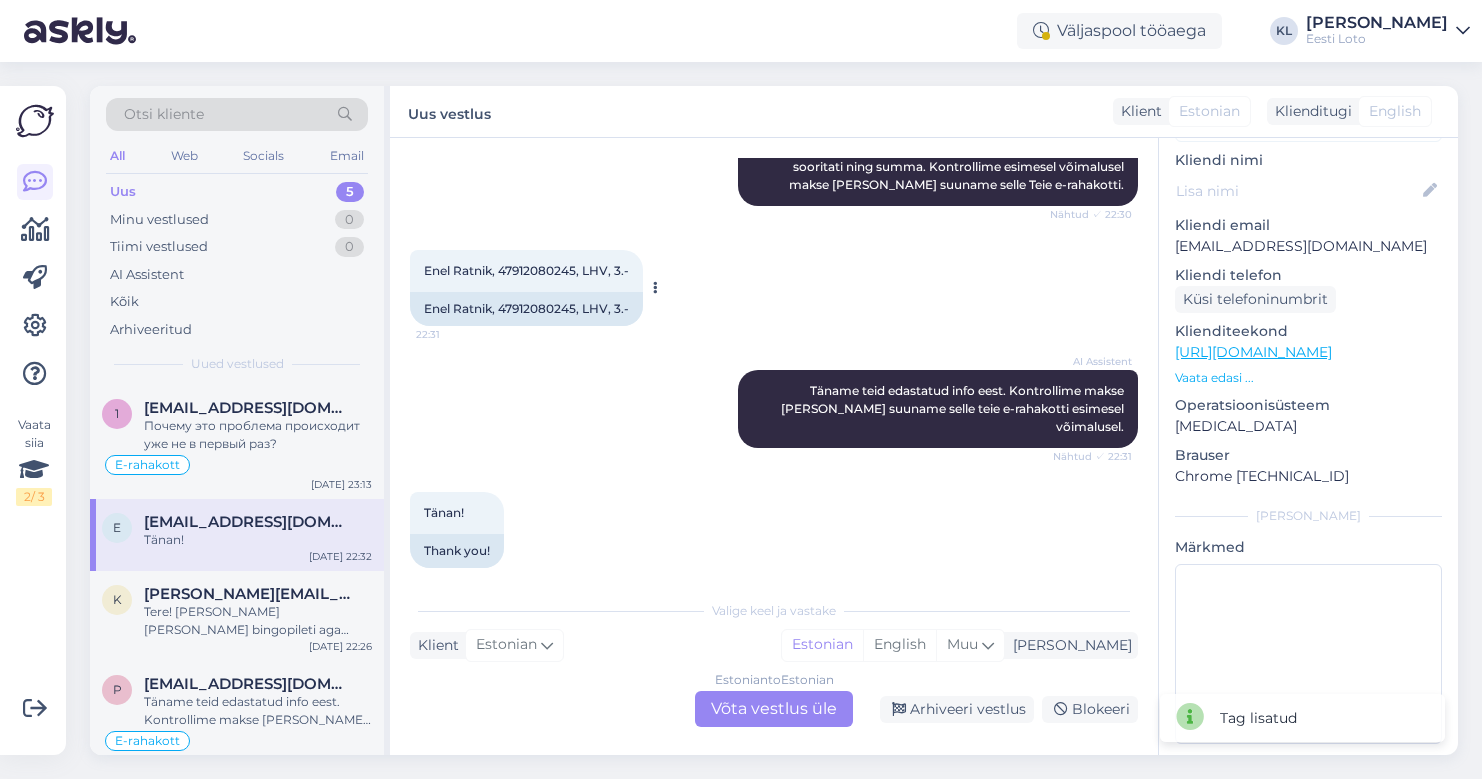 click on "Enel Ratnik, 47912080245, LHV, 3.-" at bounding box center [526, 309] 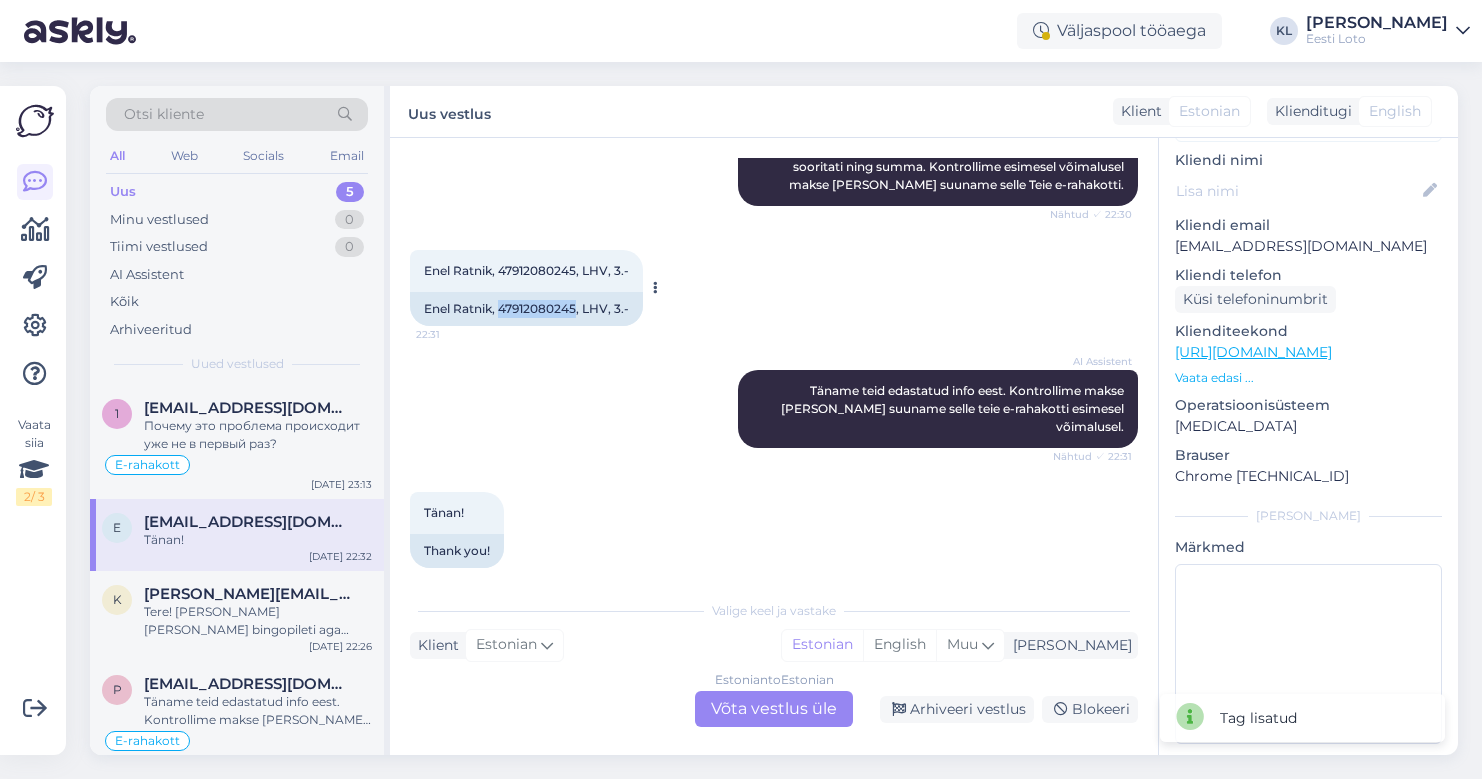click on "Enel Ratnik, 47912080245, LHV, 3.-" at bounding box center [526, 309] 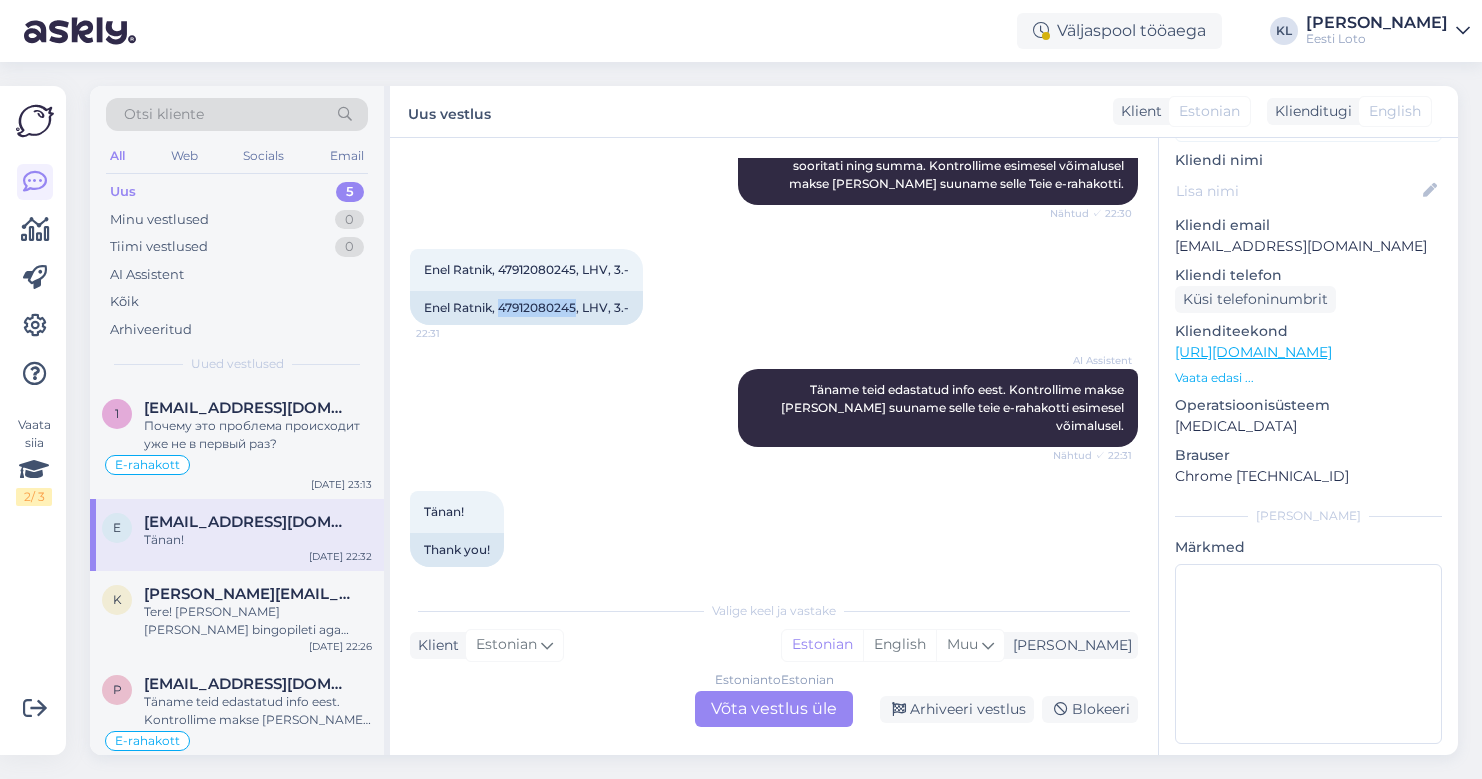 scroll, scrollTop: 534, scrollLeft: 0, axis: vertical 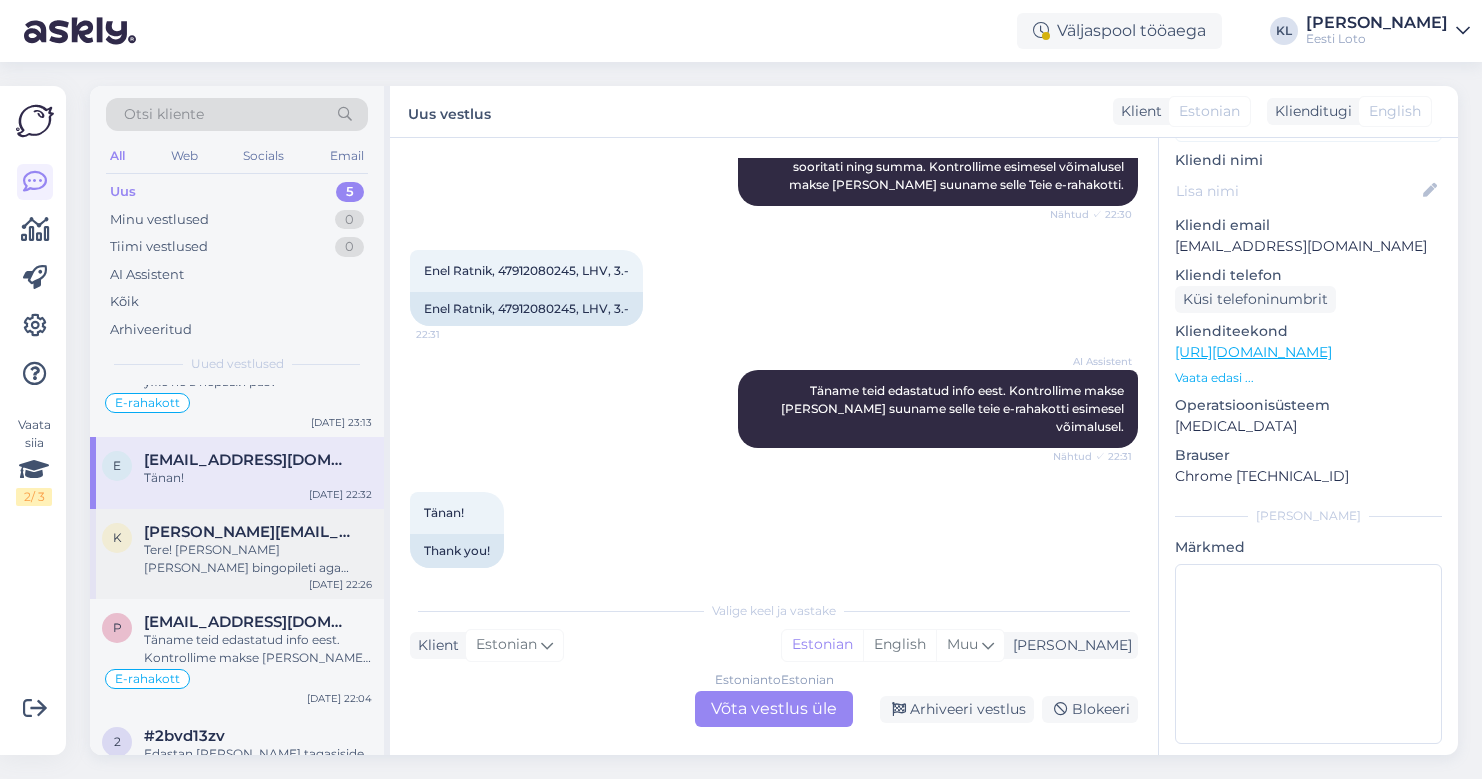 click on "Tere! [PERSON_NAME] [PERSON_NAME] bingopileti aga millegi pärast ma ei [PERSON_NAME] bingo piletit enda piletite alt" at bounding box center (258, 559) 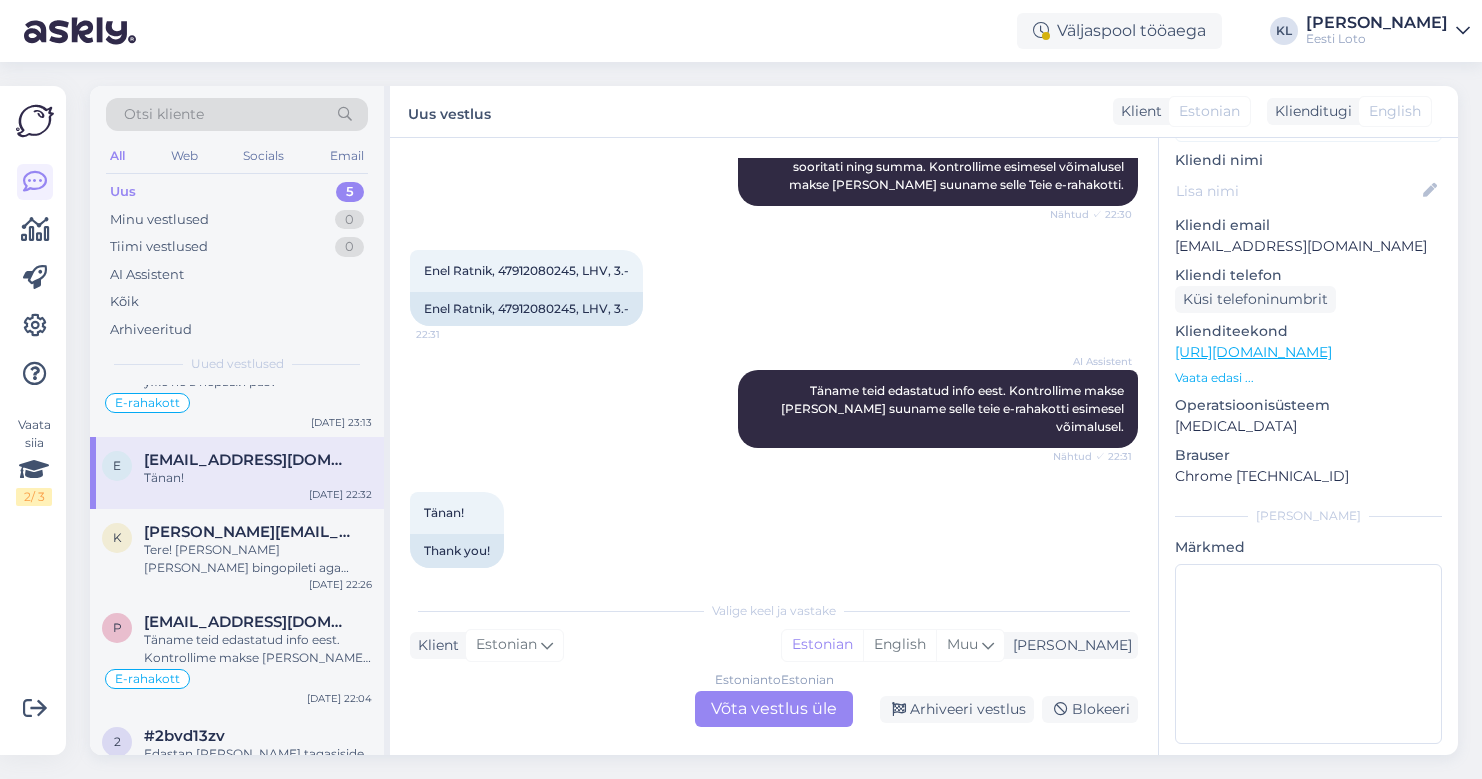 scroll, scrollTop: 0, scrollLeft: 0, axis: both 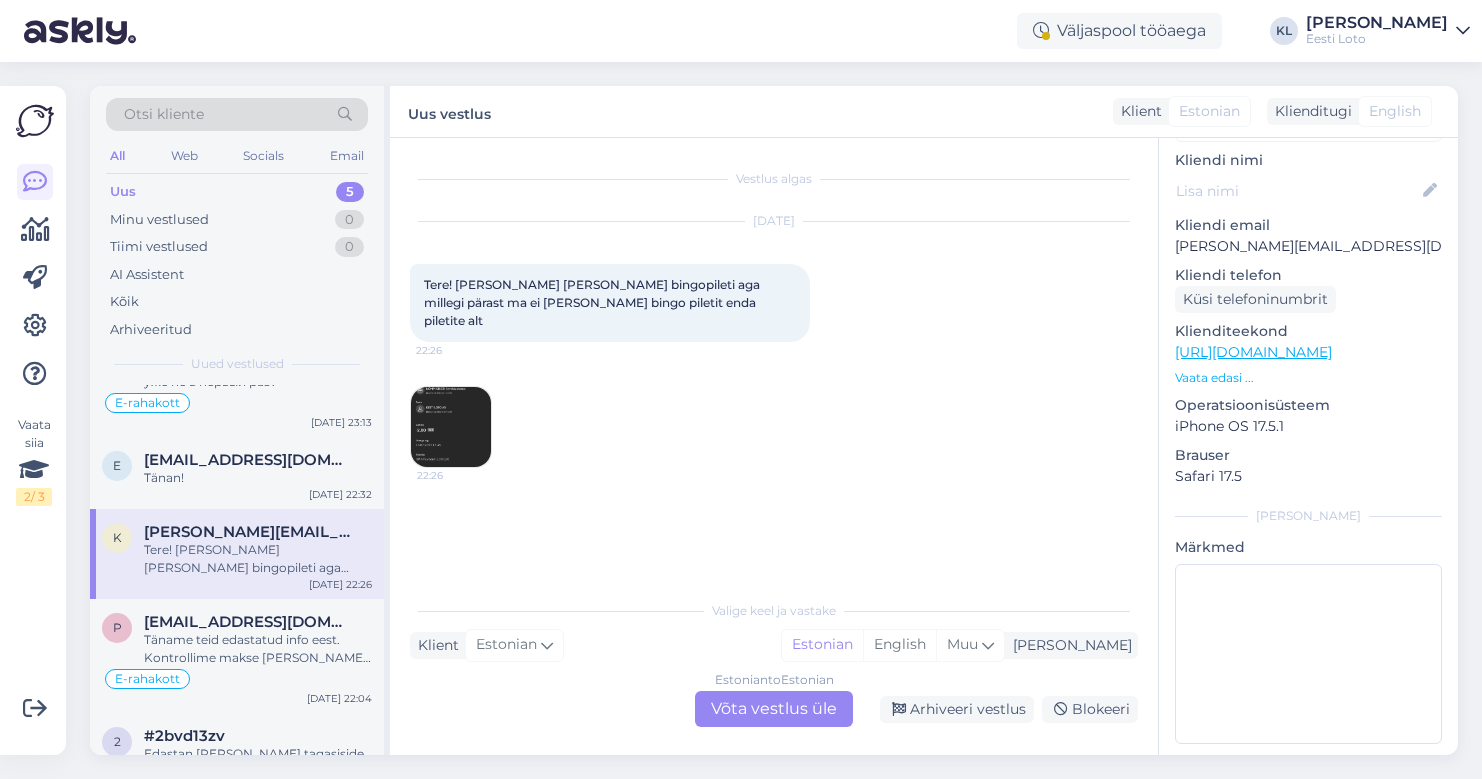 click at bounding box center [451, 427] 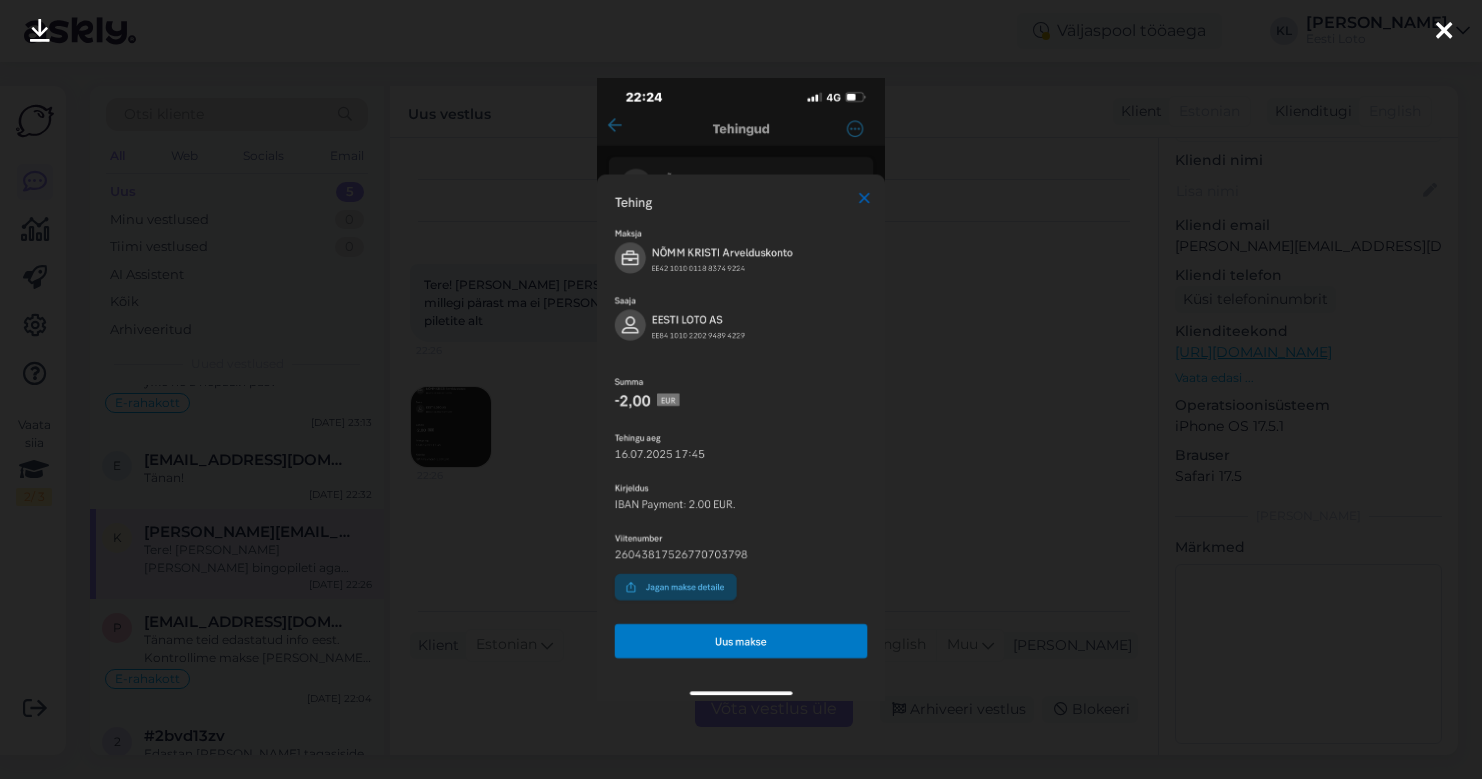 click at bounding box center (1444, 32) 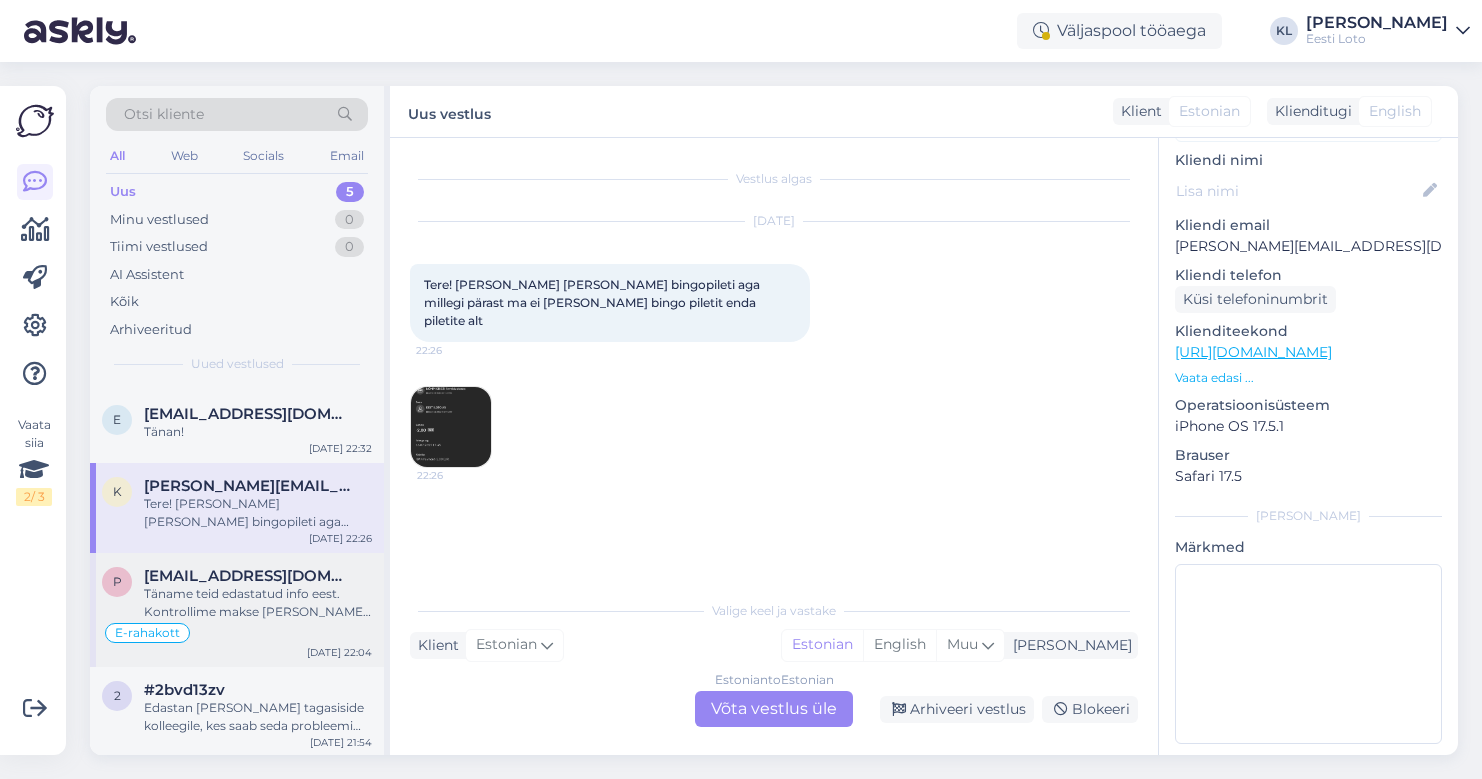 scroll, scrollTop: 107, scrollLeft: 0, axis: vertical 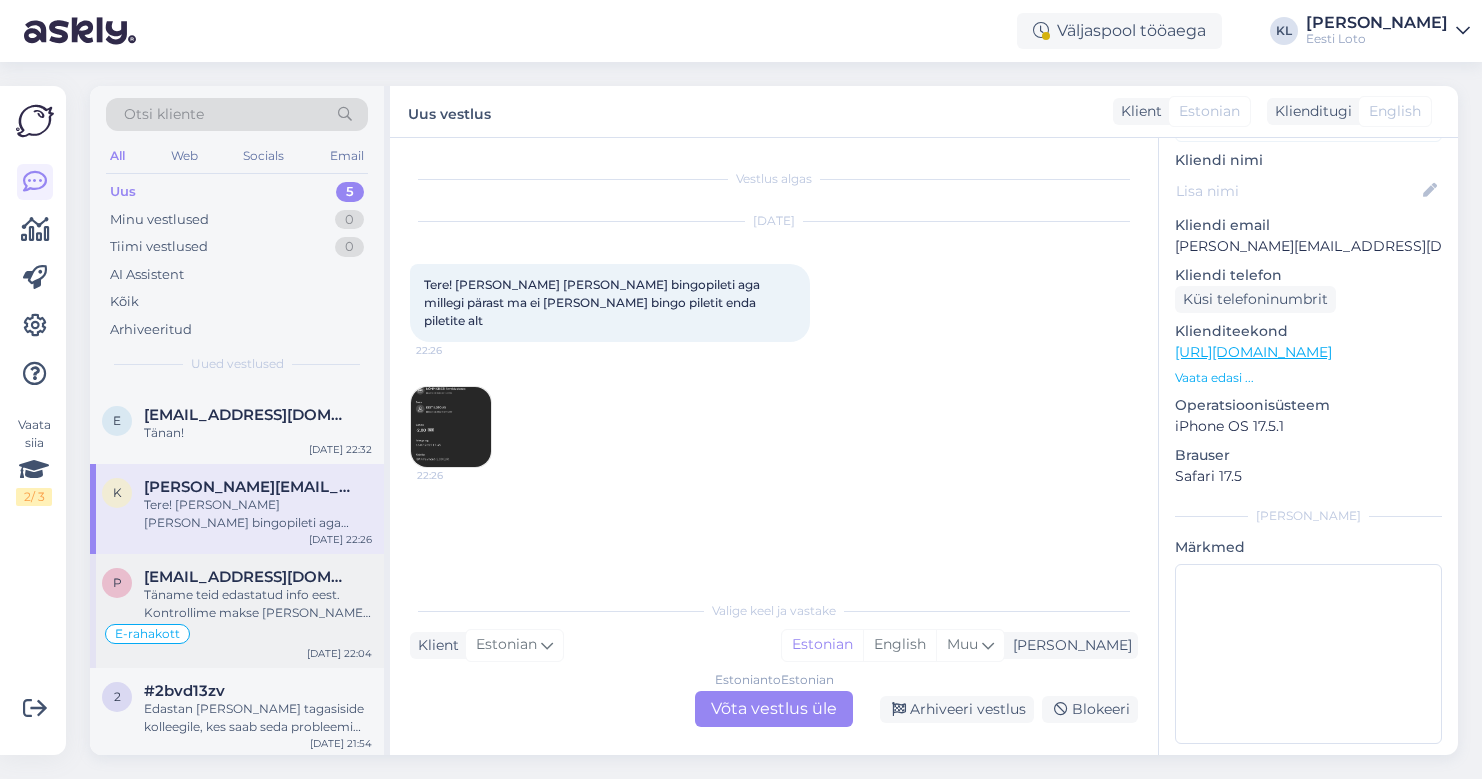 click on "[EMAIL_ADDRESS][DOMAIN_NAME]" at bounding box center [248, 577] 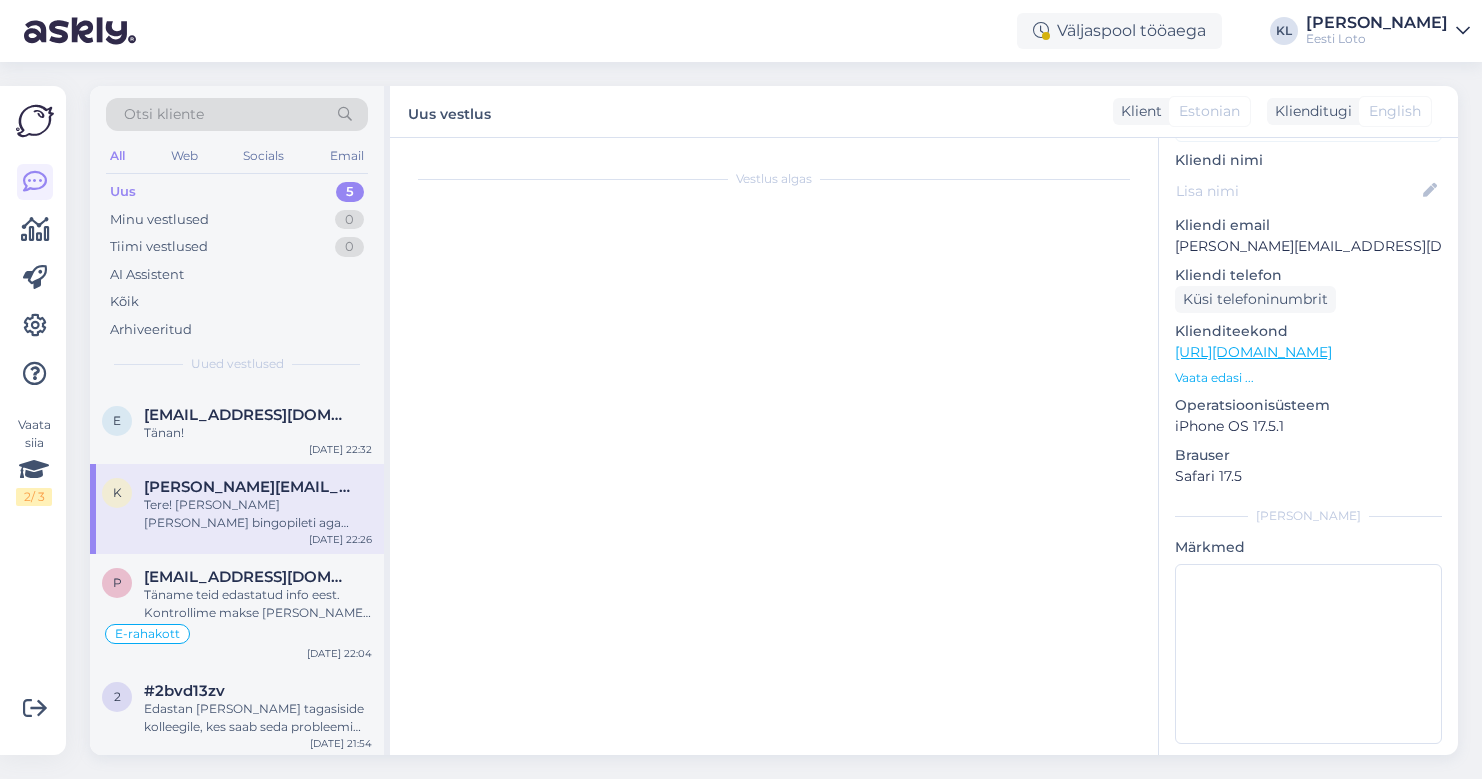 scroll, scrollTop: 548, scrollLeft: 0, axis: vertical 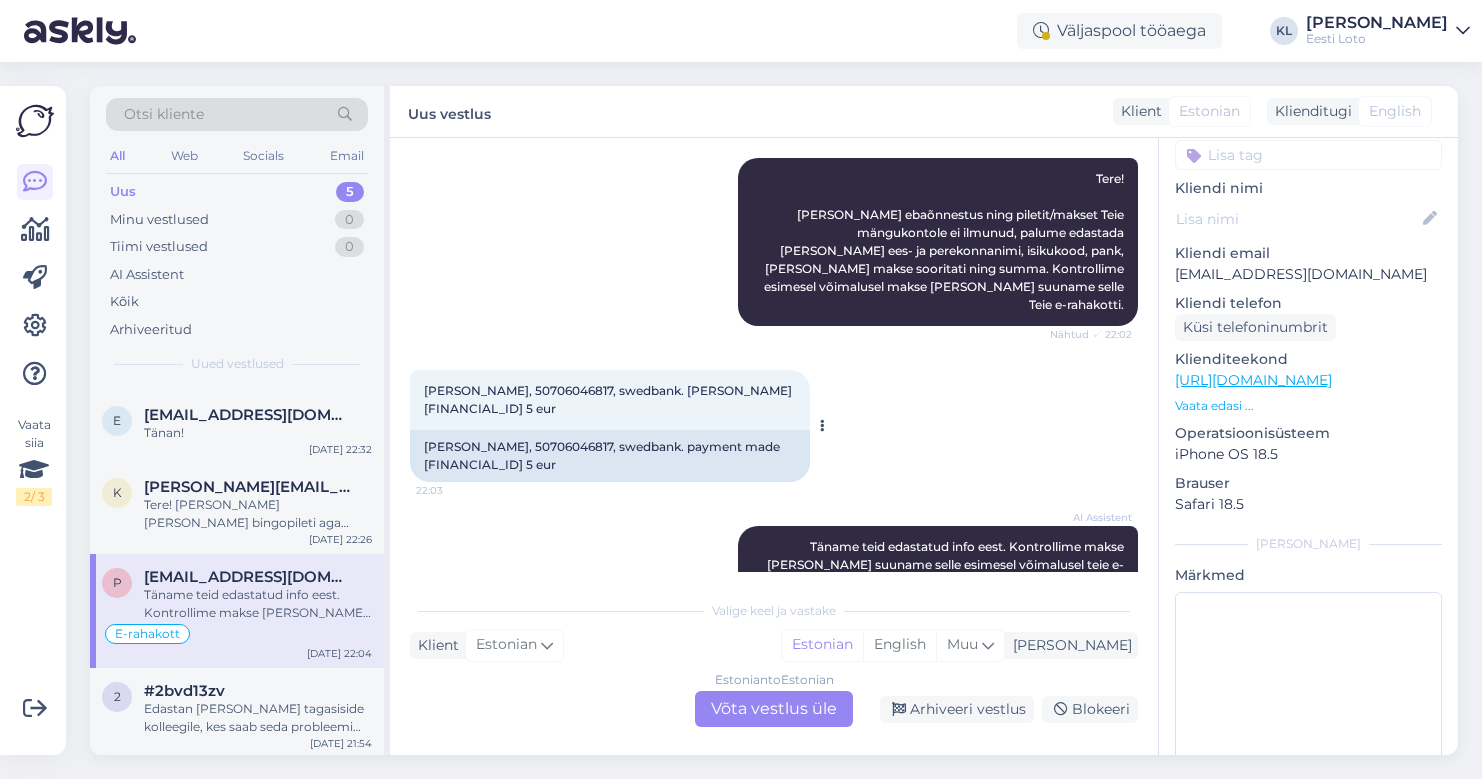 click on "[PERSON_NAME], 50706046817, swedbank. [PERSON_NAME] [FINANCIAL_ID] 5 eur" at bounding box center (609, 399) 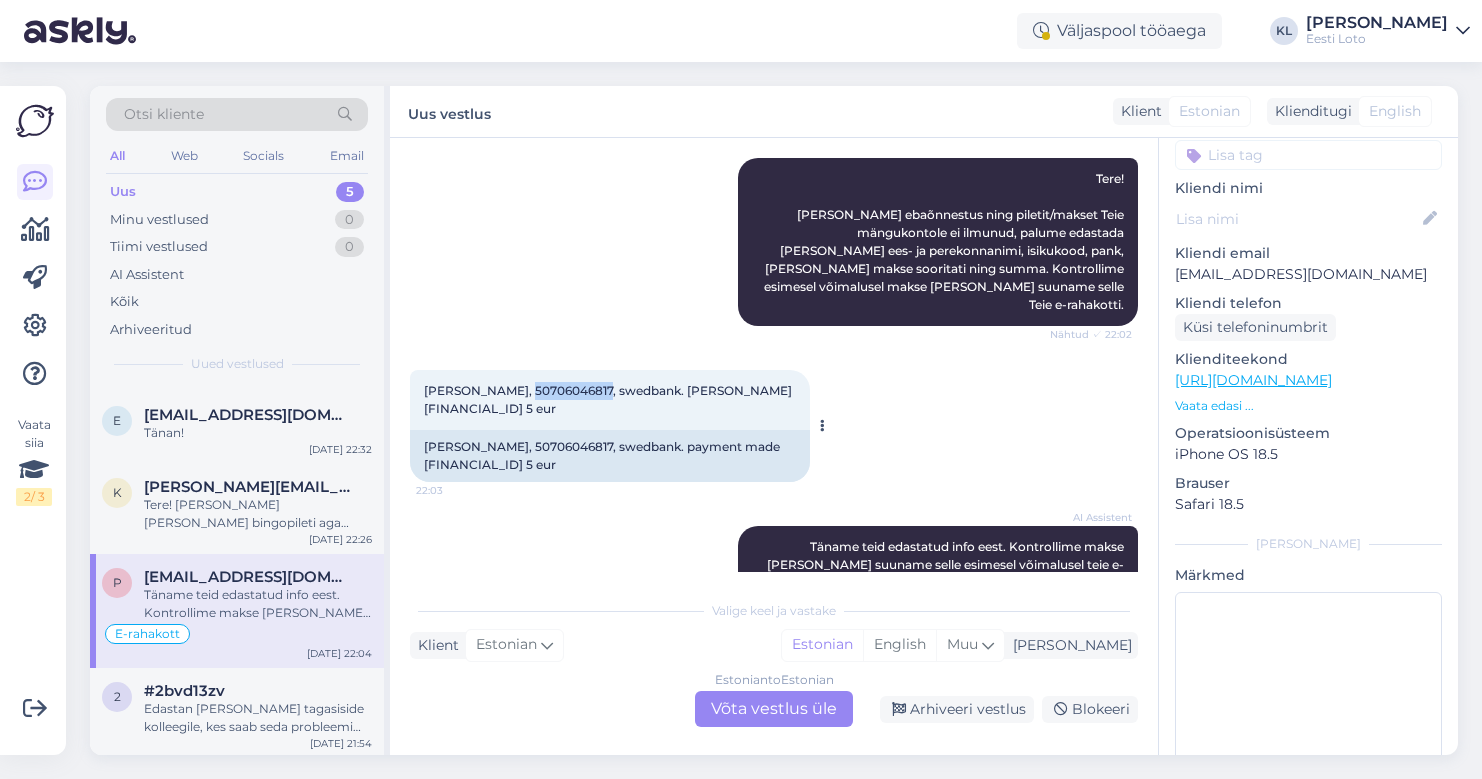 click on "[PERSON_NAME], 50706046817, swedbank. [PERSON_NAME] [FINANCIAL_ID] 5 eur" at bounding box center (609, 399) 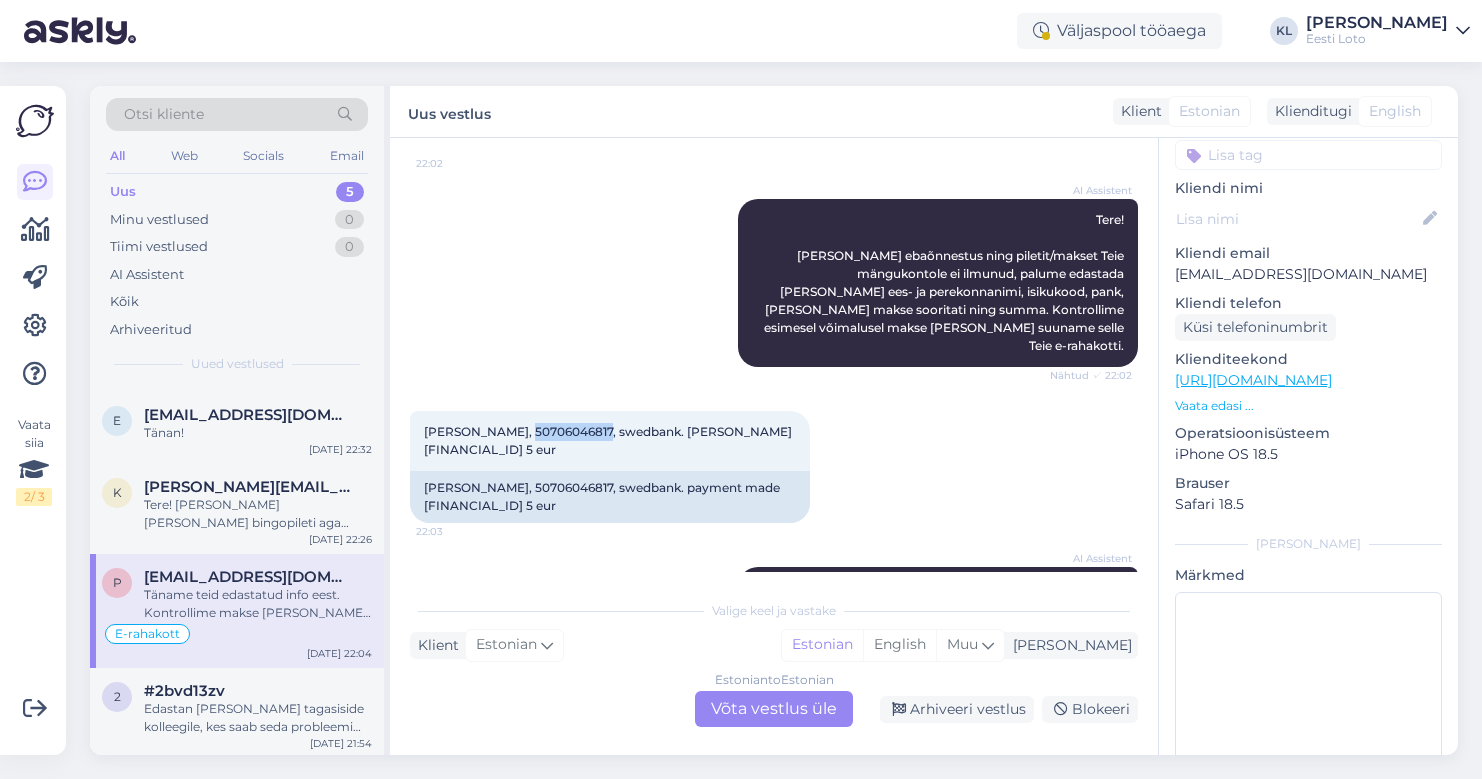 scroll, scrollTop: 544, scrollLeft: 0, axis: vertical 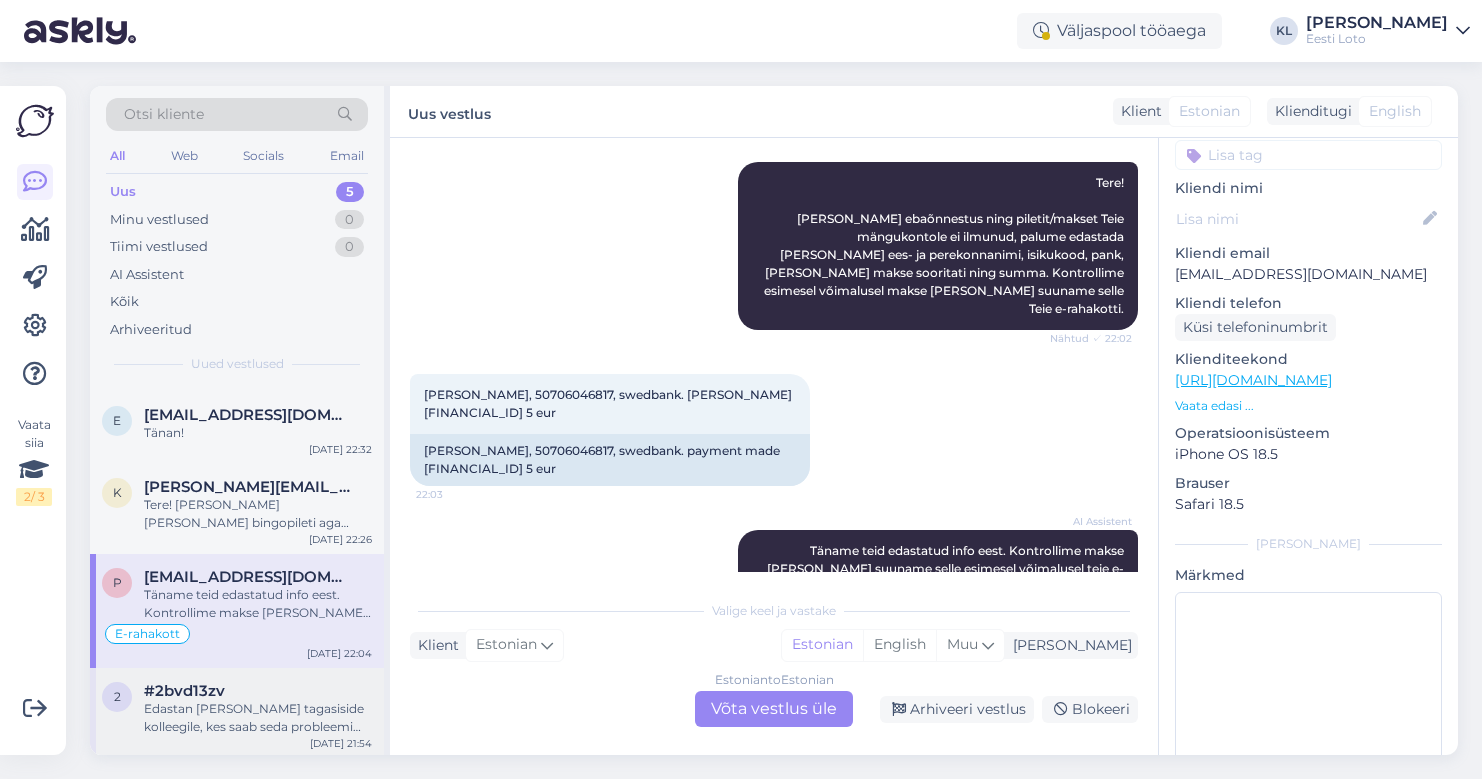 click on "Edastan [PERSON_NAME] tagasiside kolleegile, kes saab seda probleemi edasi uurida. Vastan Teile esimesel võimalusel." at bounding box center (258, 718) 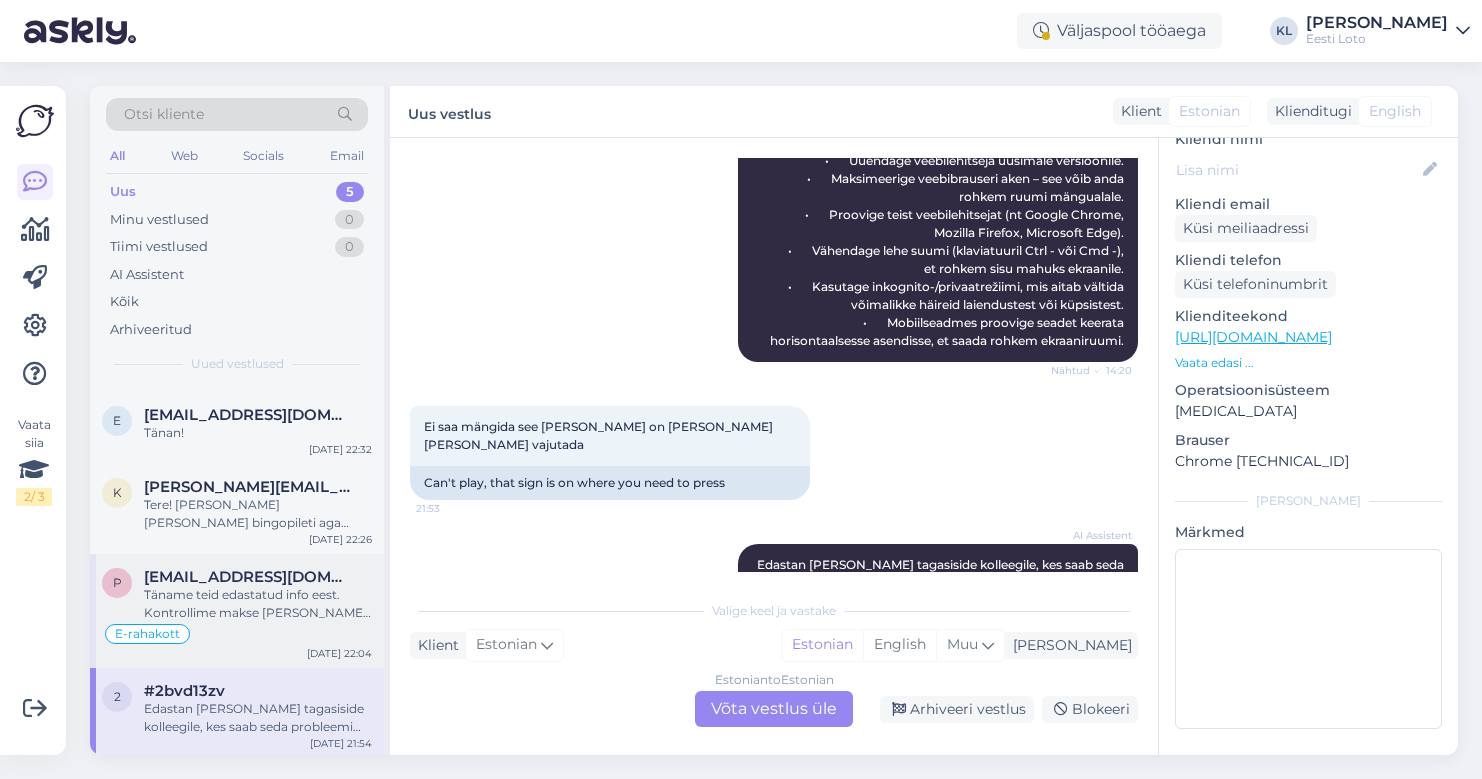 click on "Täname teid edastatud info eest. Kontrollime makse [PERSON_NAME] suuname selle esimesel võimalusel teie e-rahakotti." at bounding box center [258, 604] 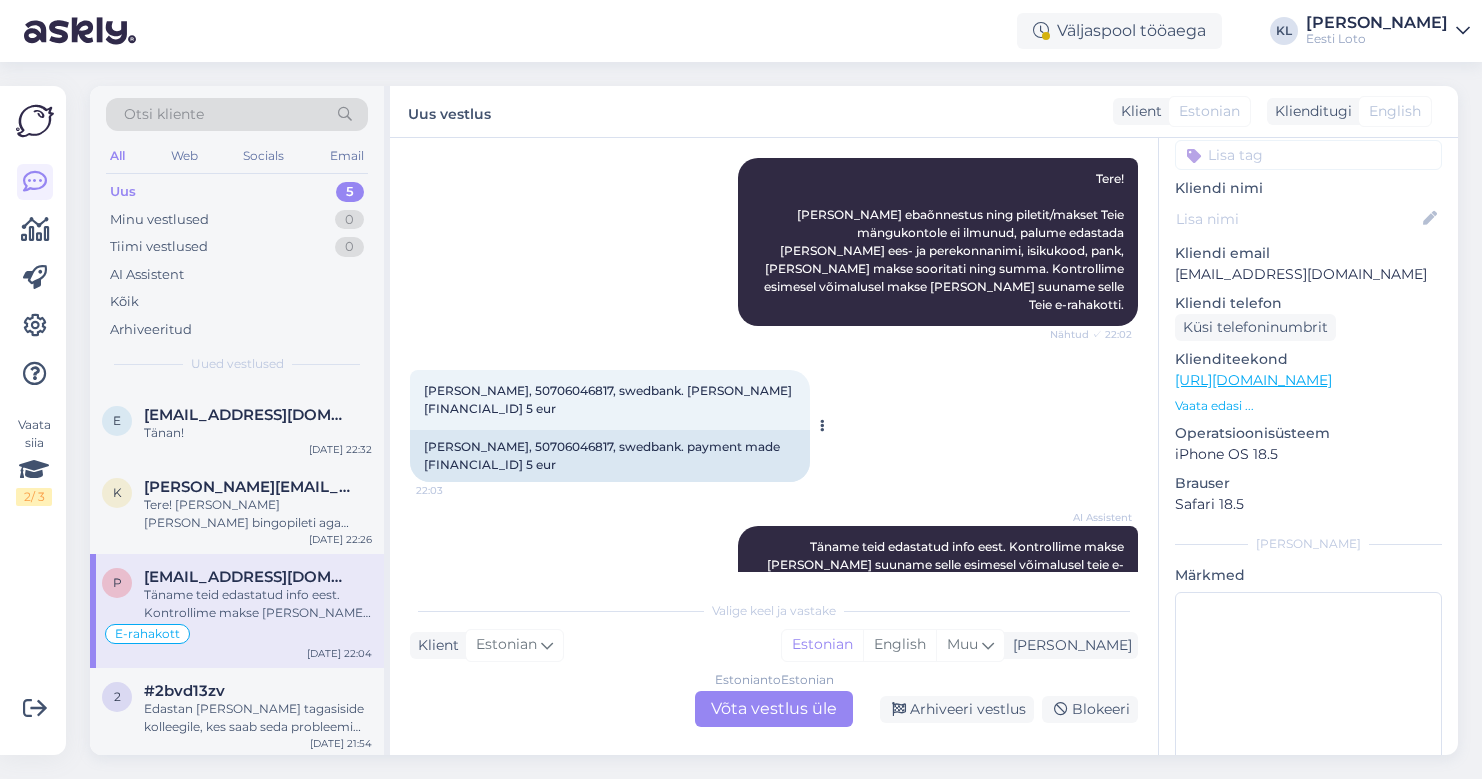 click on "[PERSON_NAME], 50706046817, swedbank. payment made [FINANCIAL_ID] 5 eur" at bounding box center [610, 456] 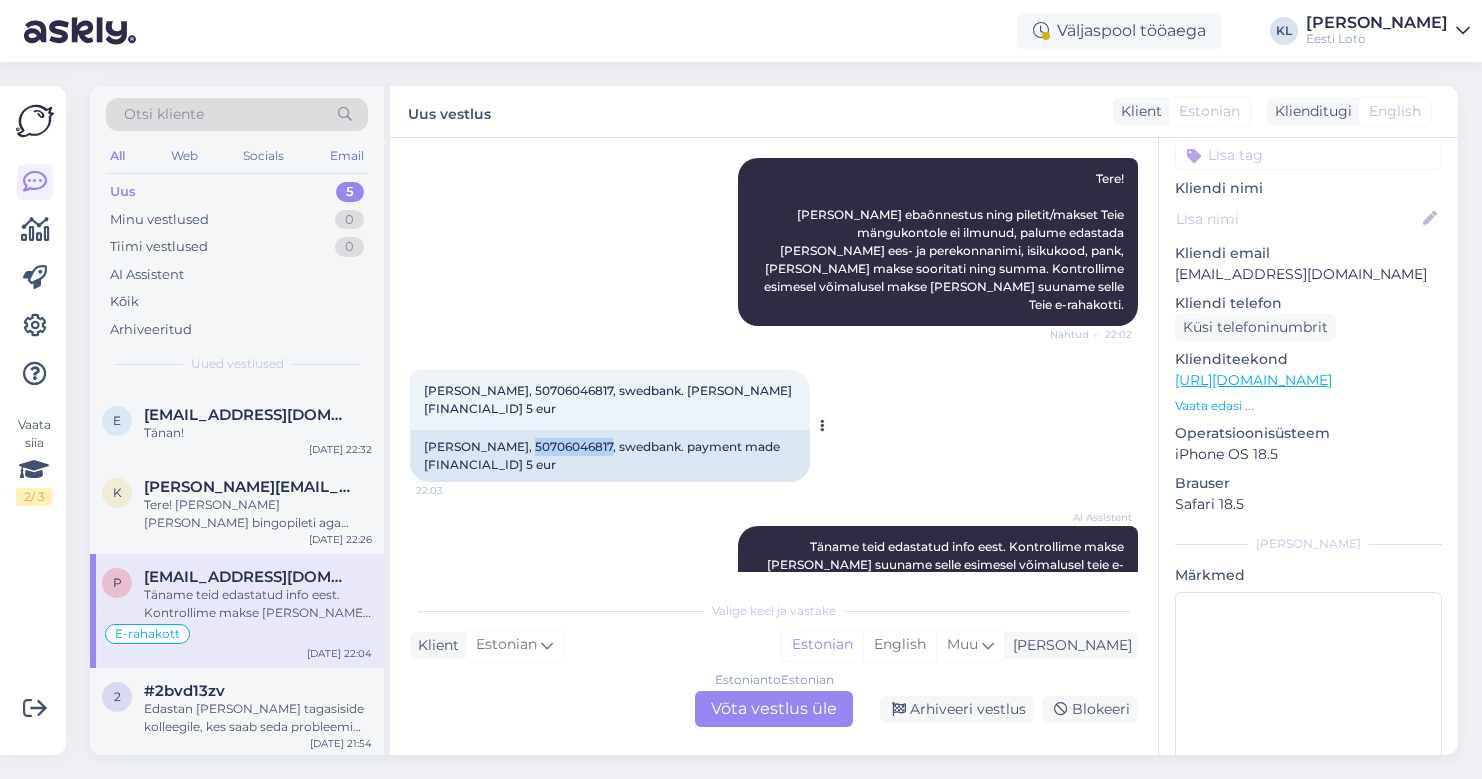click on "[PERSON_NAME], 50706046817, swedbank. payment made [FINANCIAL_ID] 5 eur" at bounding box center [610, 456] 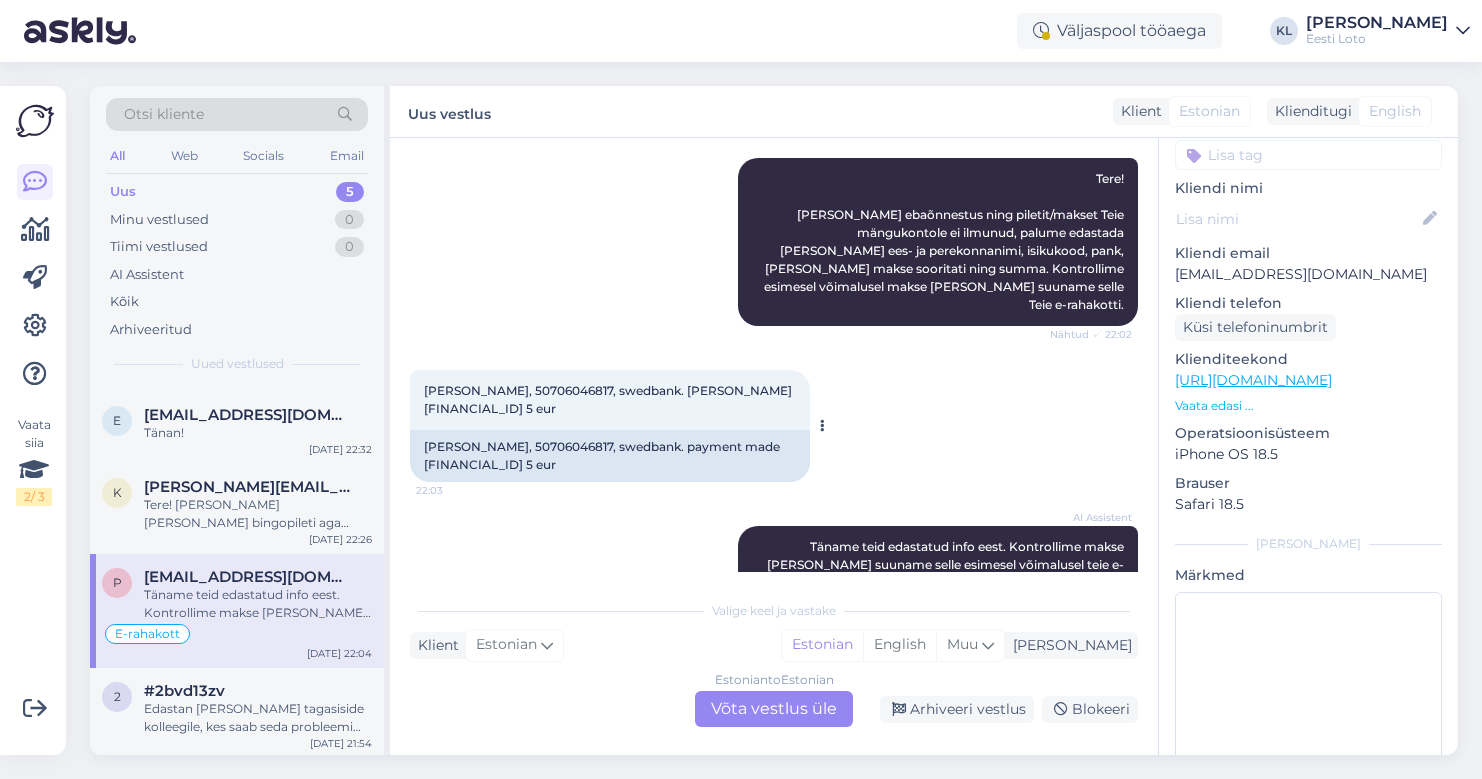click on "[PERSON_NAME], 50706046817, swedbank. [PERSON_NAME] [FINANCIAL_ID] 5 eur" at bounding box center [609, 399] 